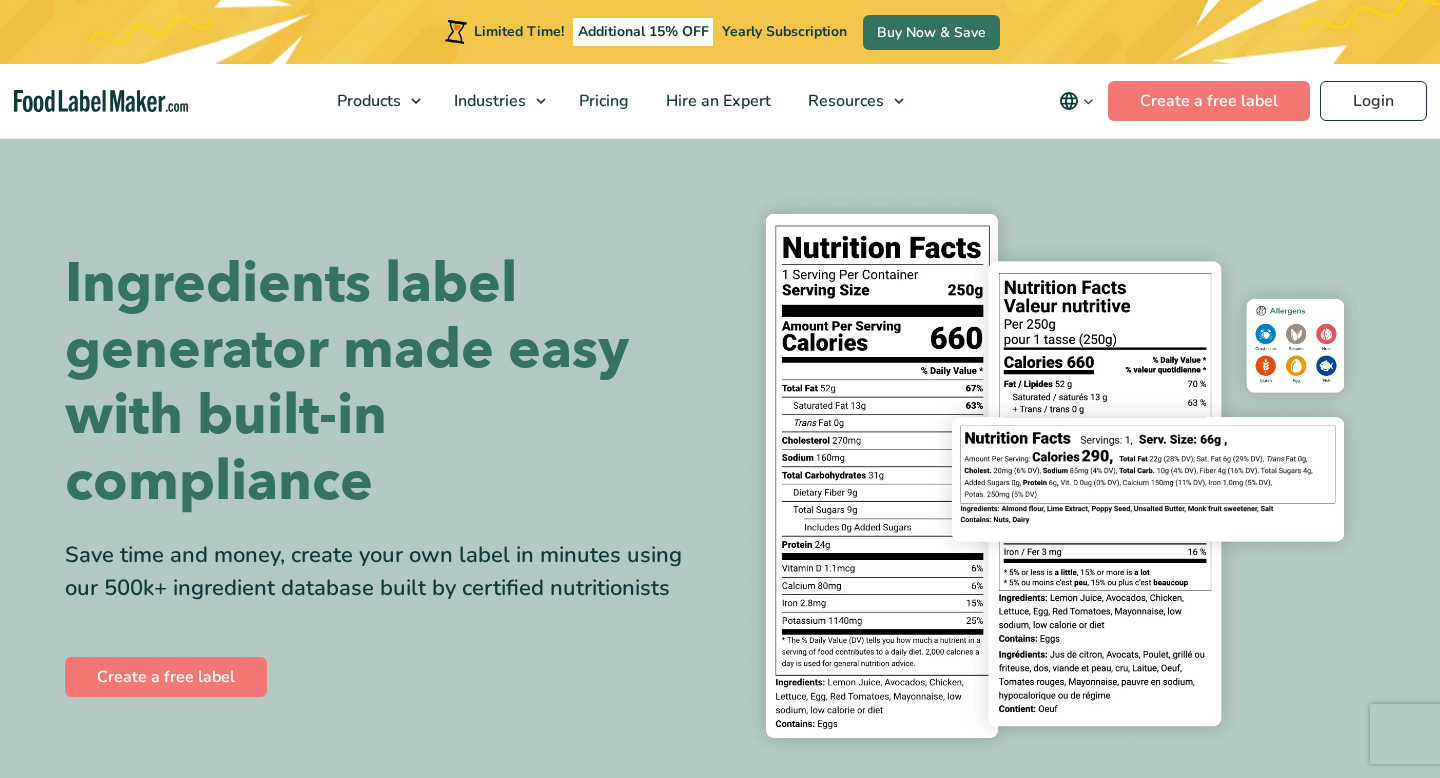 scroll, scrollTop: 1140, scrollLeft: 0, axis: vertical 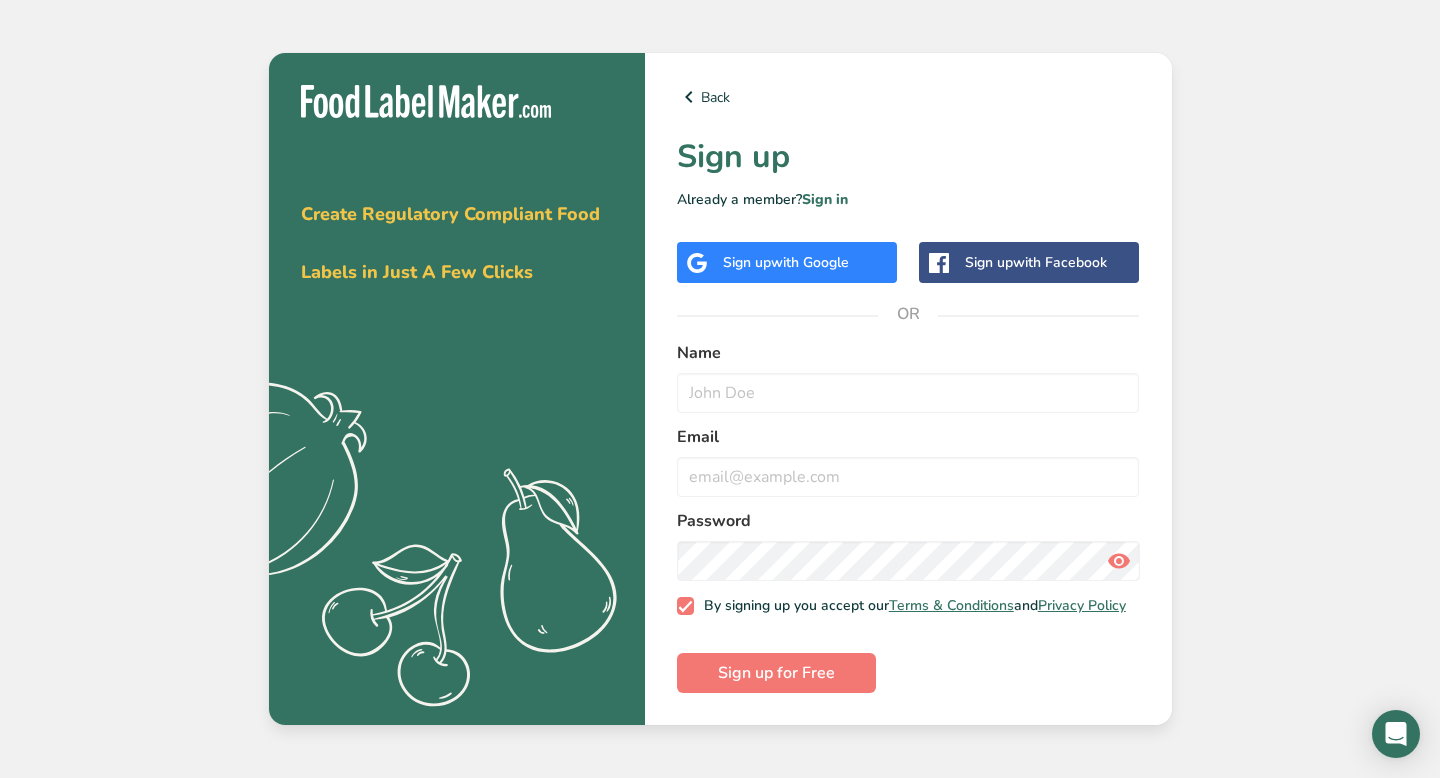 click on "Sign up  with Google" at bounding box center (786, 262) 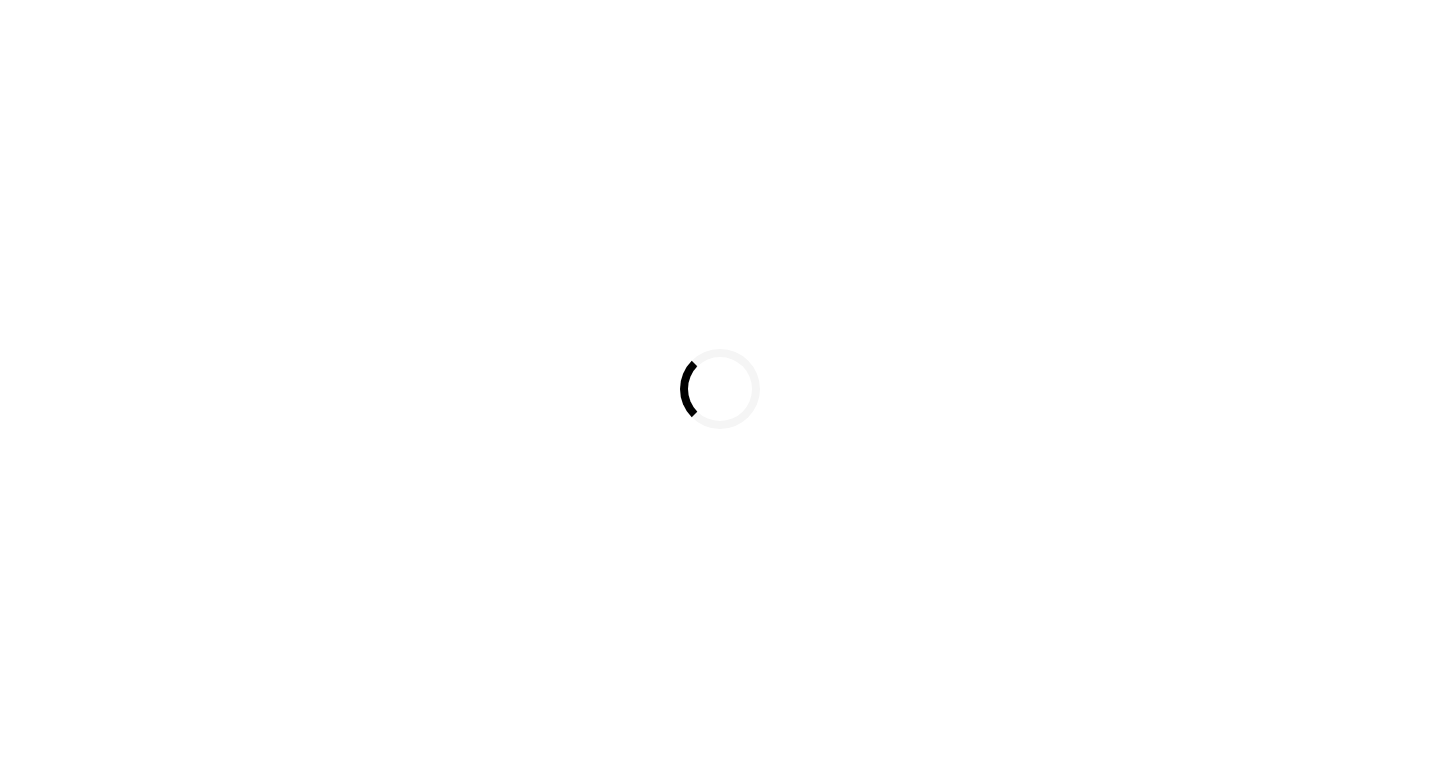 scroll, scrollTop: 0, scrollLeft: 0, axis: both 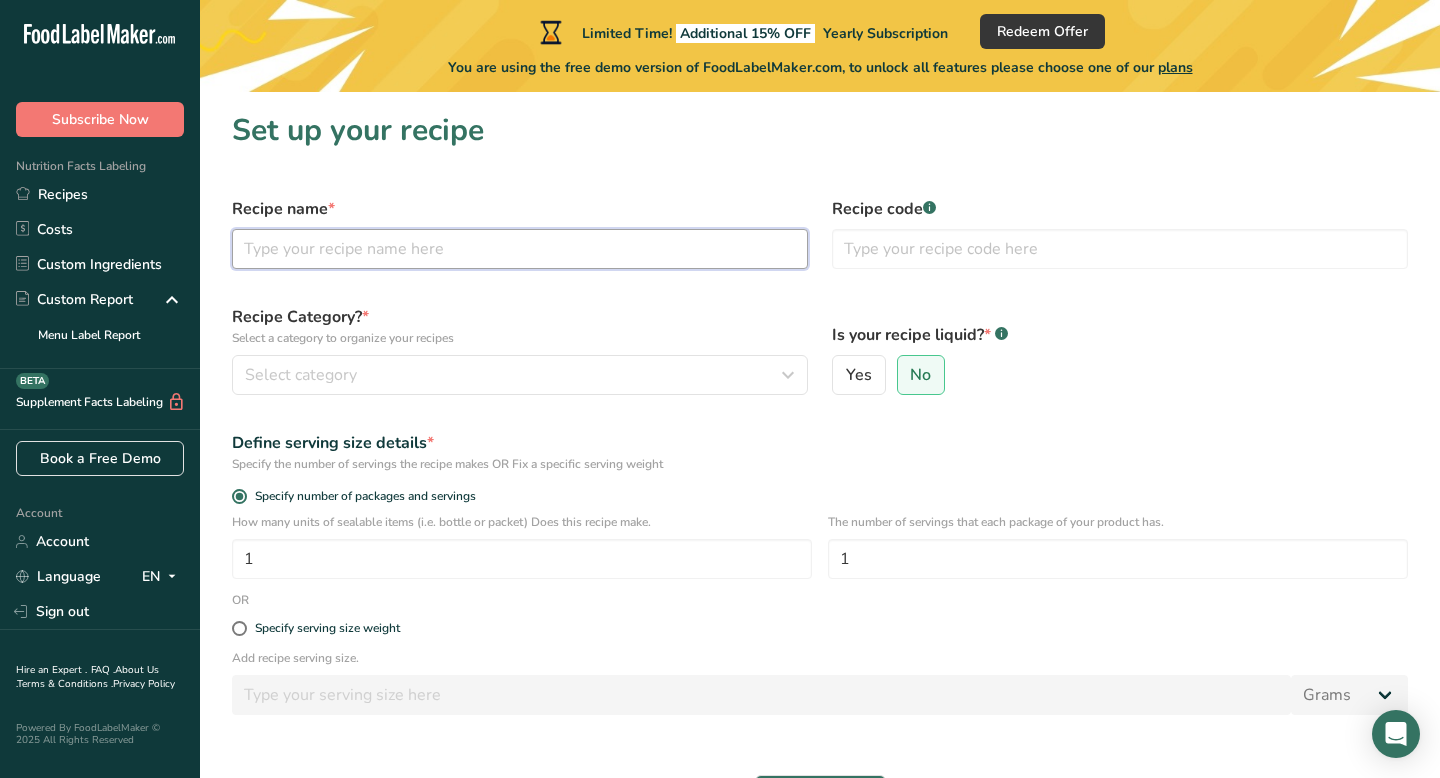 click at bounding box center (520, 249) 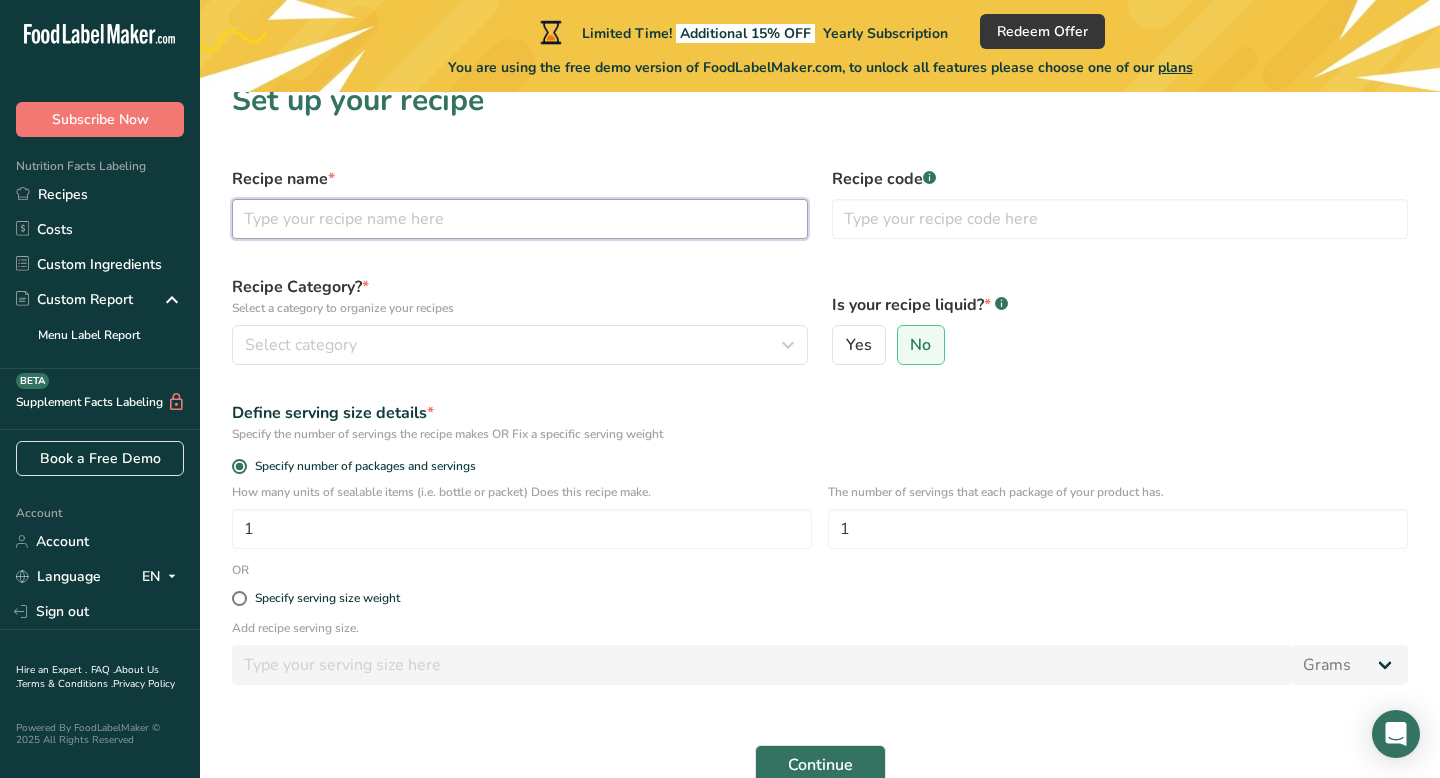 scroll, scrollTop: 0, scrollLeft: 0, axis: both 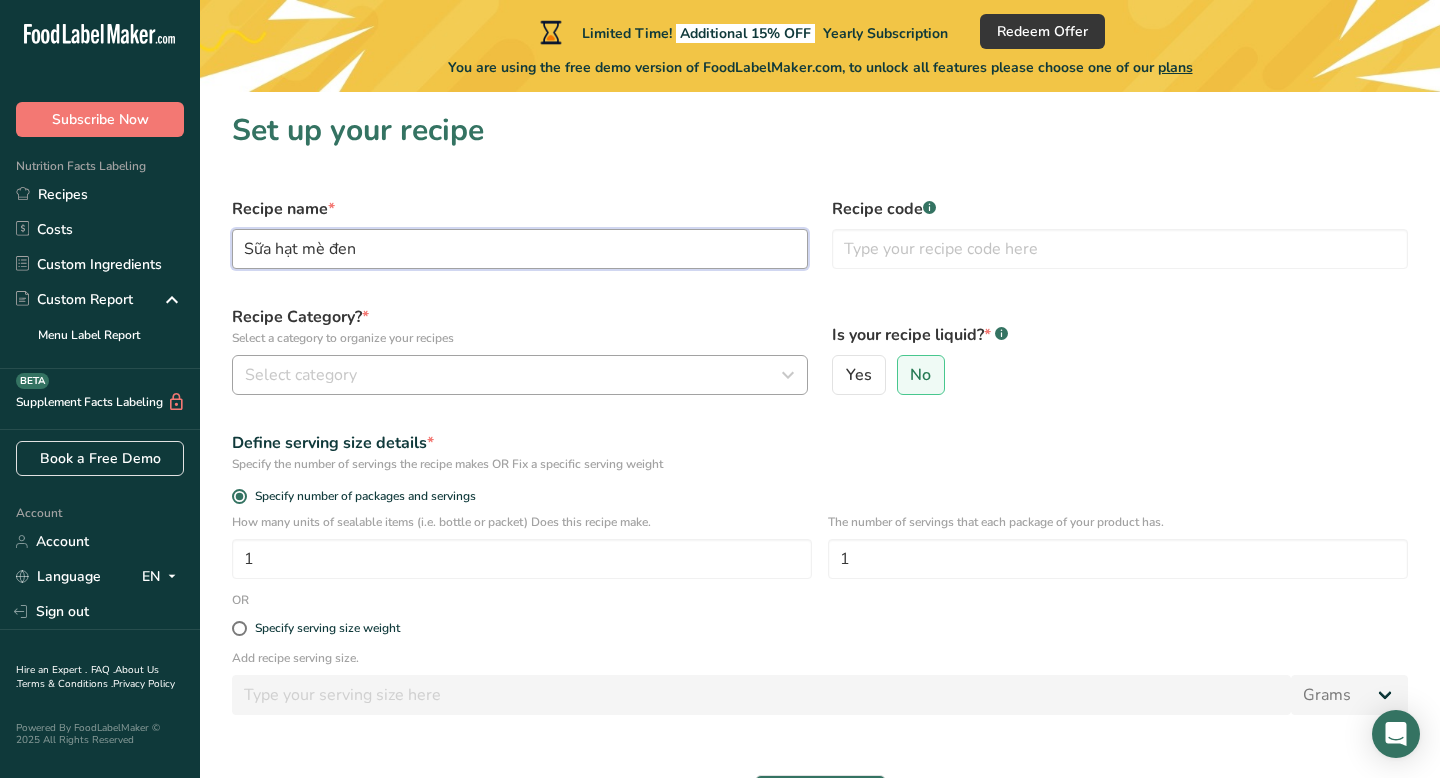 type on "Sữa hạt mè đen" 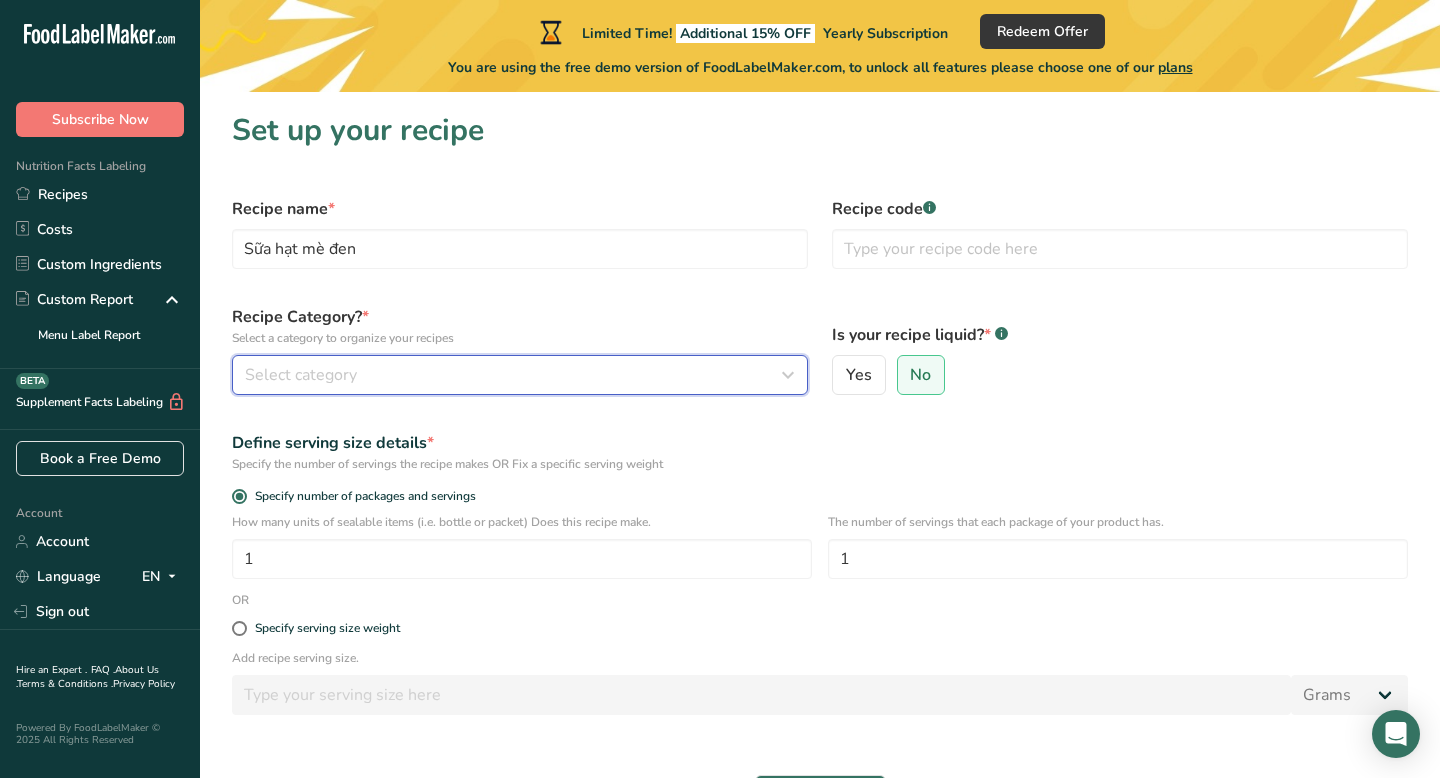 click on "Select category" at bounding box center [520, 375] 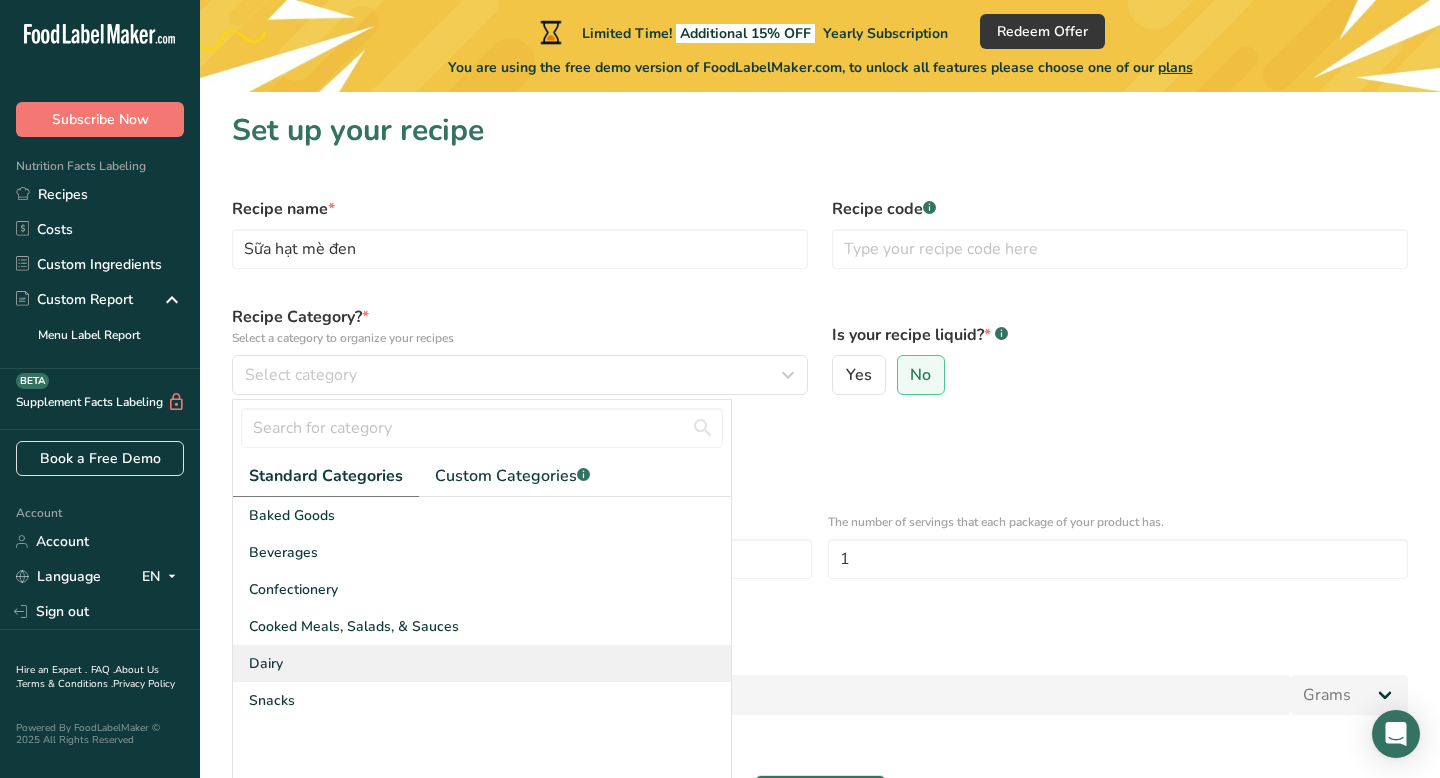 click on "Dairy" at bounding box center (482, 663) 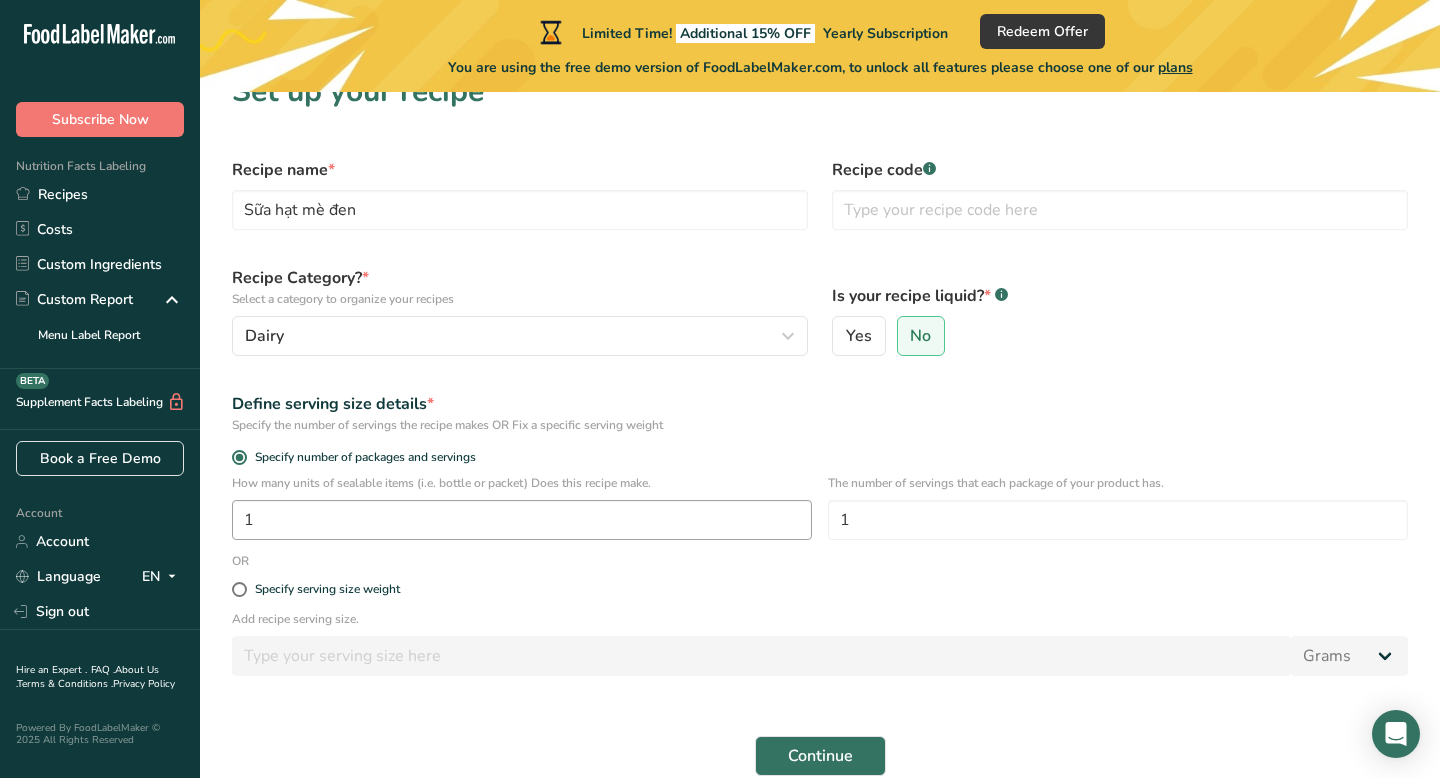 scroll, scrollTop: 46, scrollLeft: 0, axis: vertical 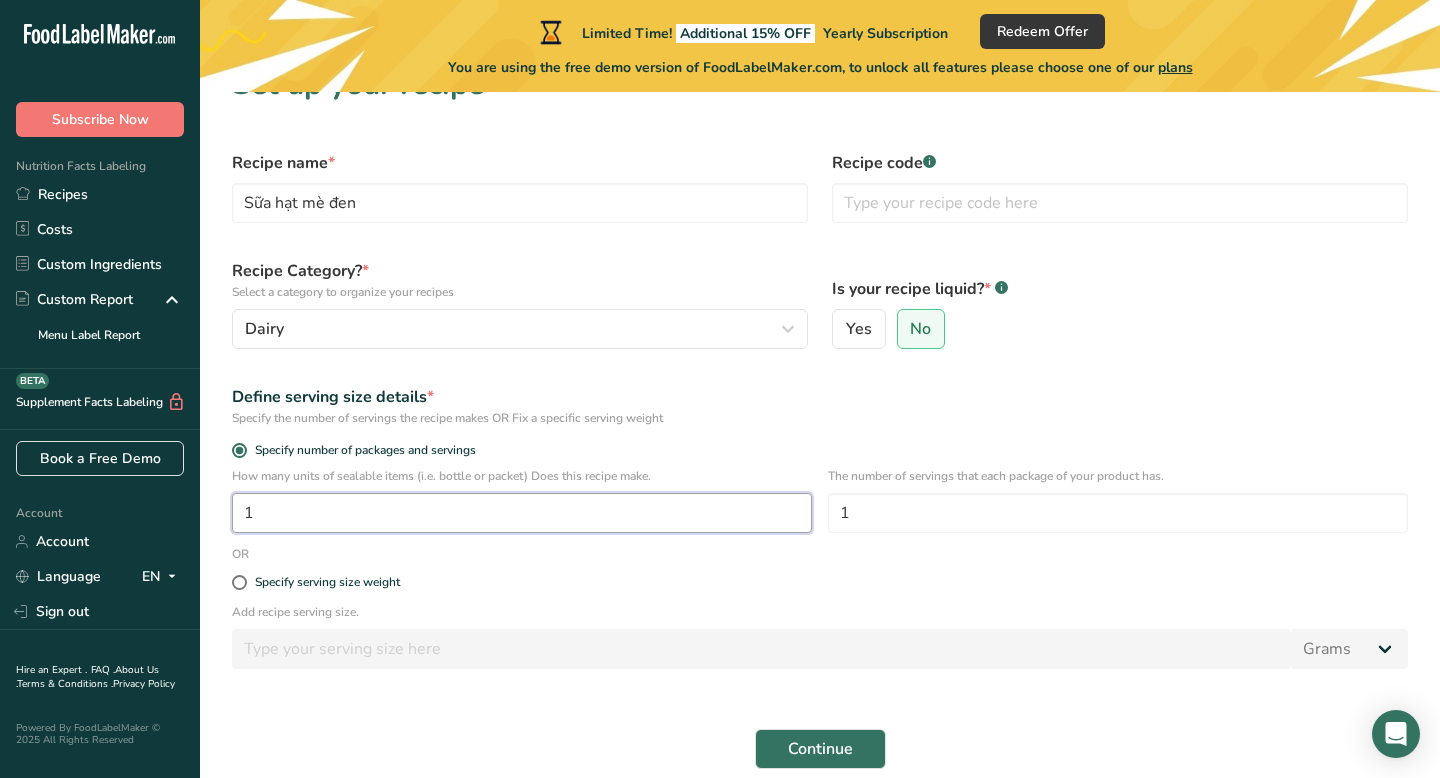 click on "1" at bounding box center (522, 513) 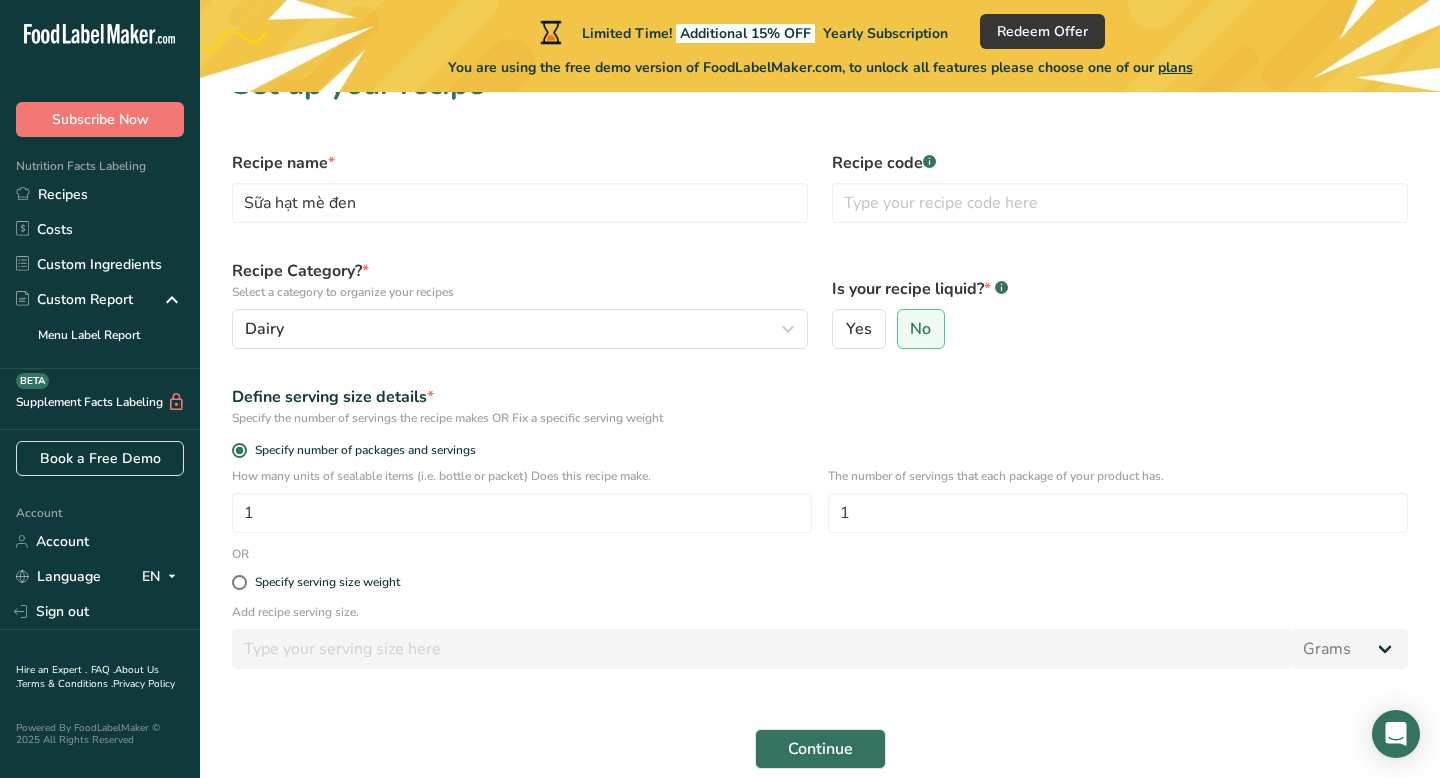 click on "Specify the number of servings the recipe makes OR Fix a specific serving weight" at bounding box center (820, 418) 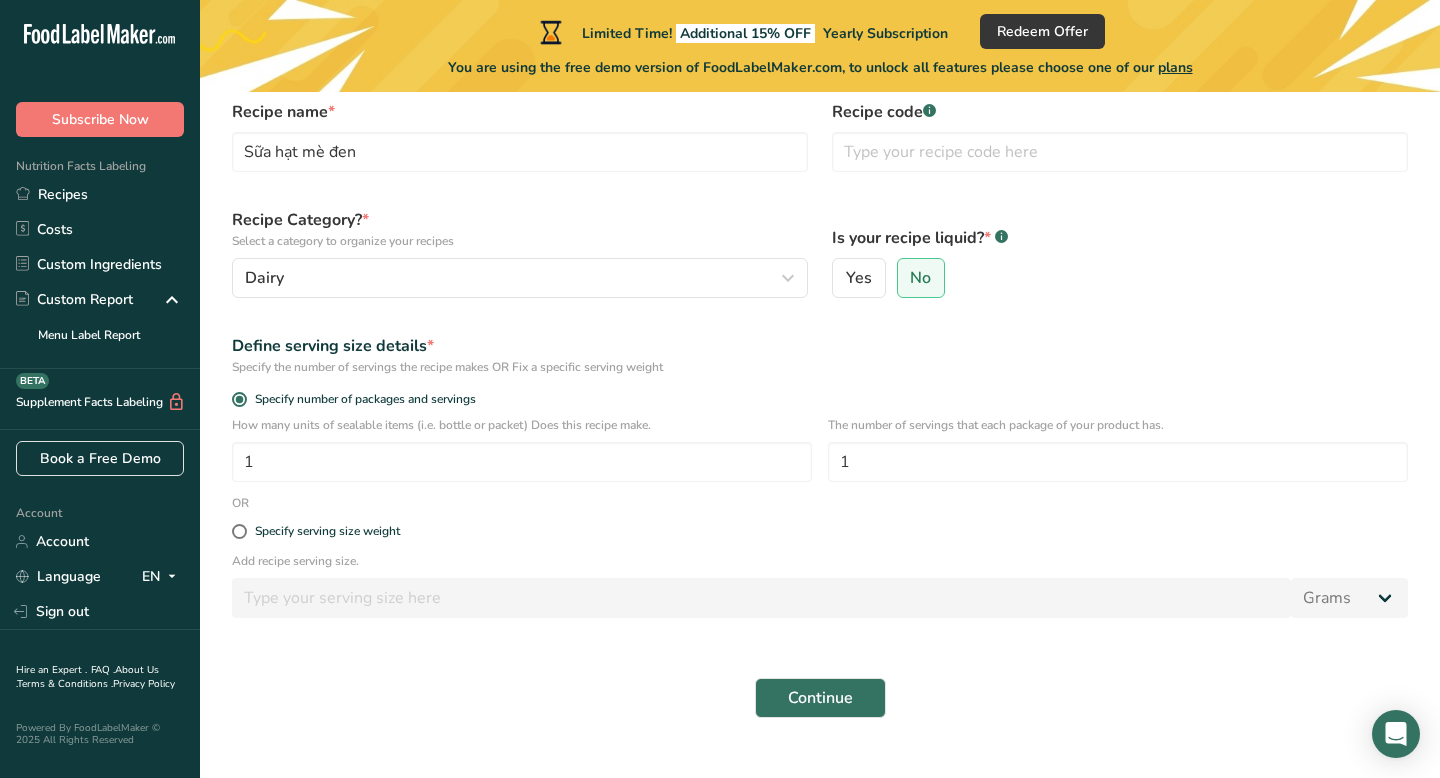 scroll, scrollTop: 133, scrollLeft: 0, axis: vertical 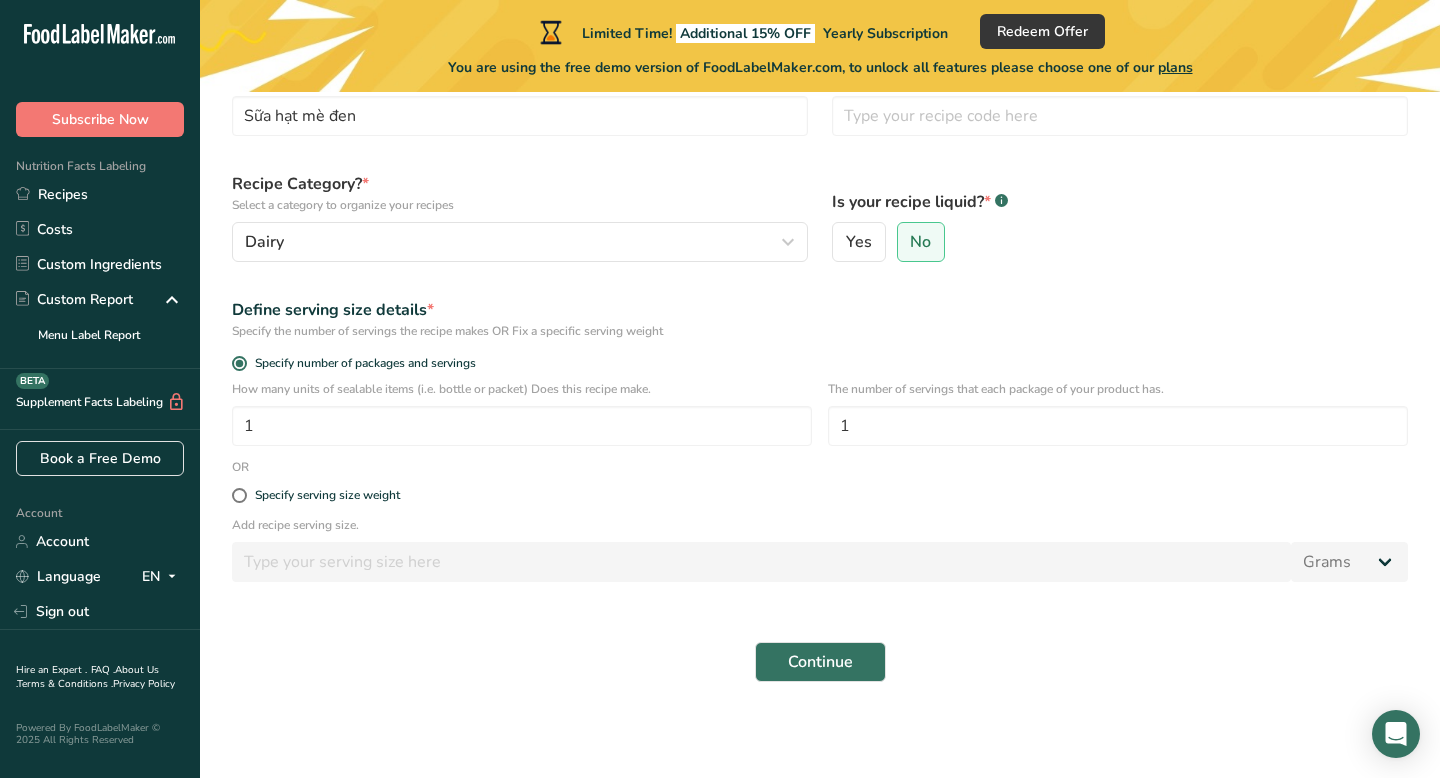 click on "Specify serving size weight" at bounding box center [820, 496] 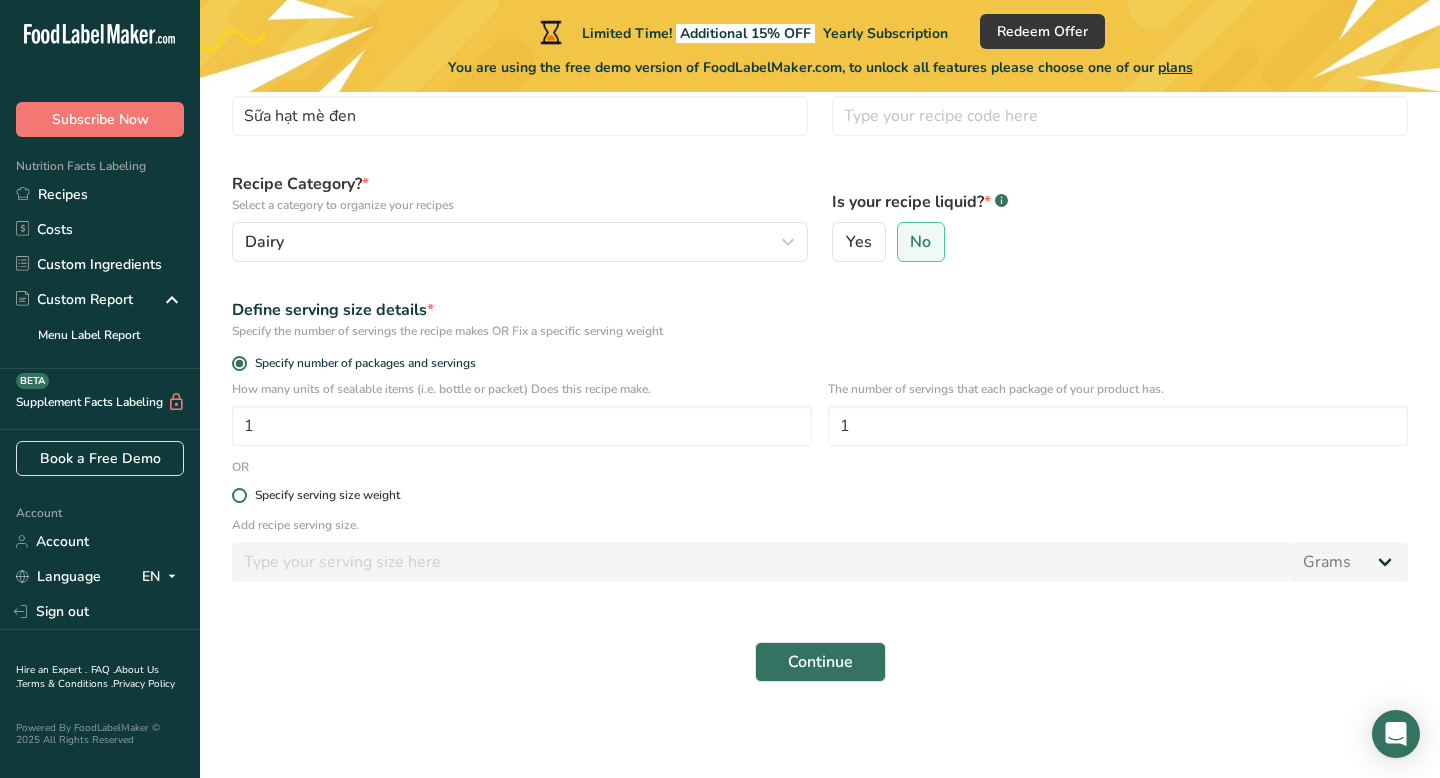 click on "Specify serving size weight" at bounding box center [327, 495] 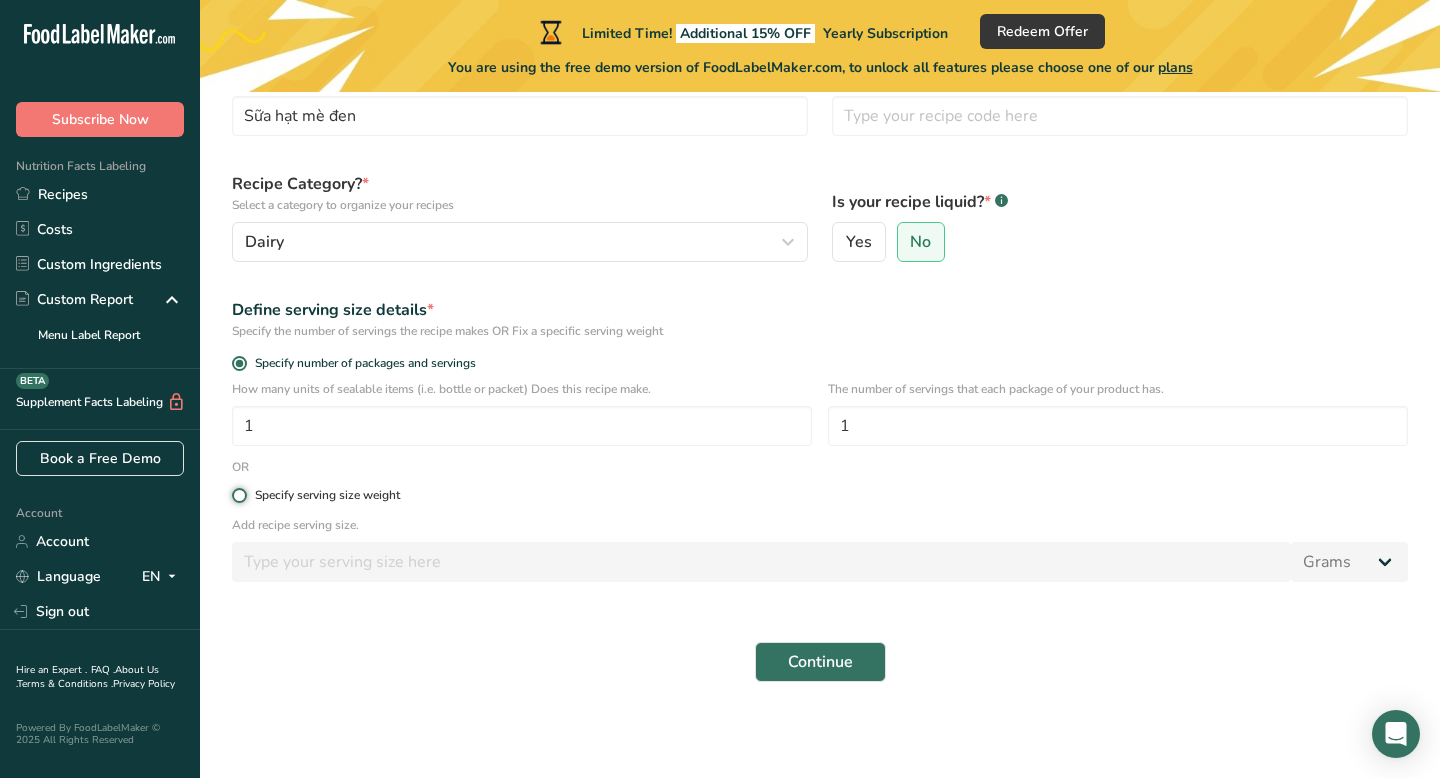 click on "Specify serving size weight" at bounding box center (238, 495) 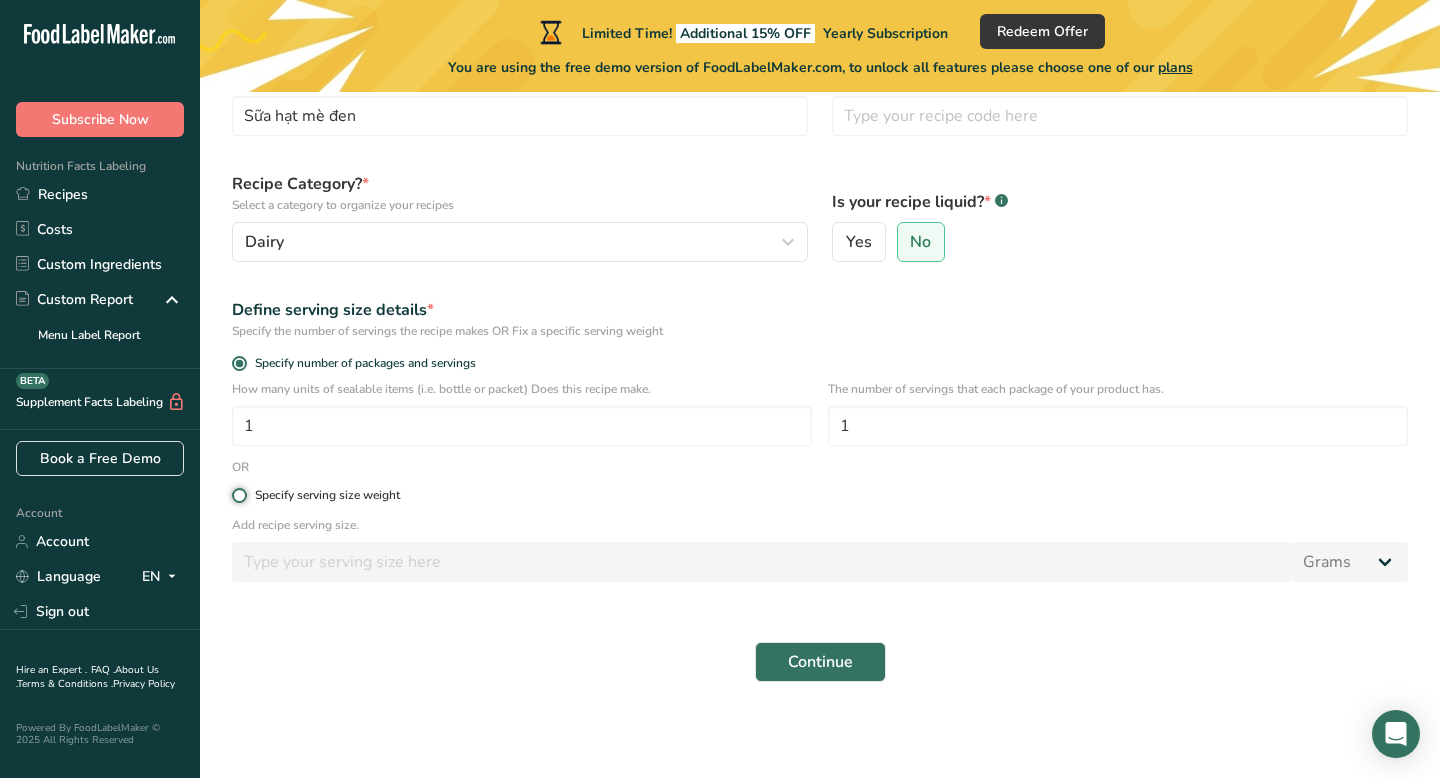 radio on "true" 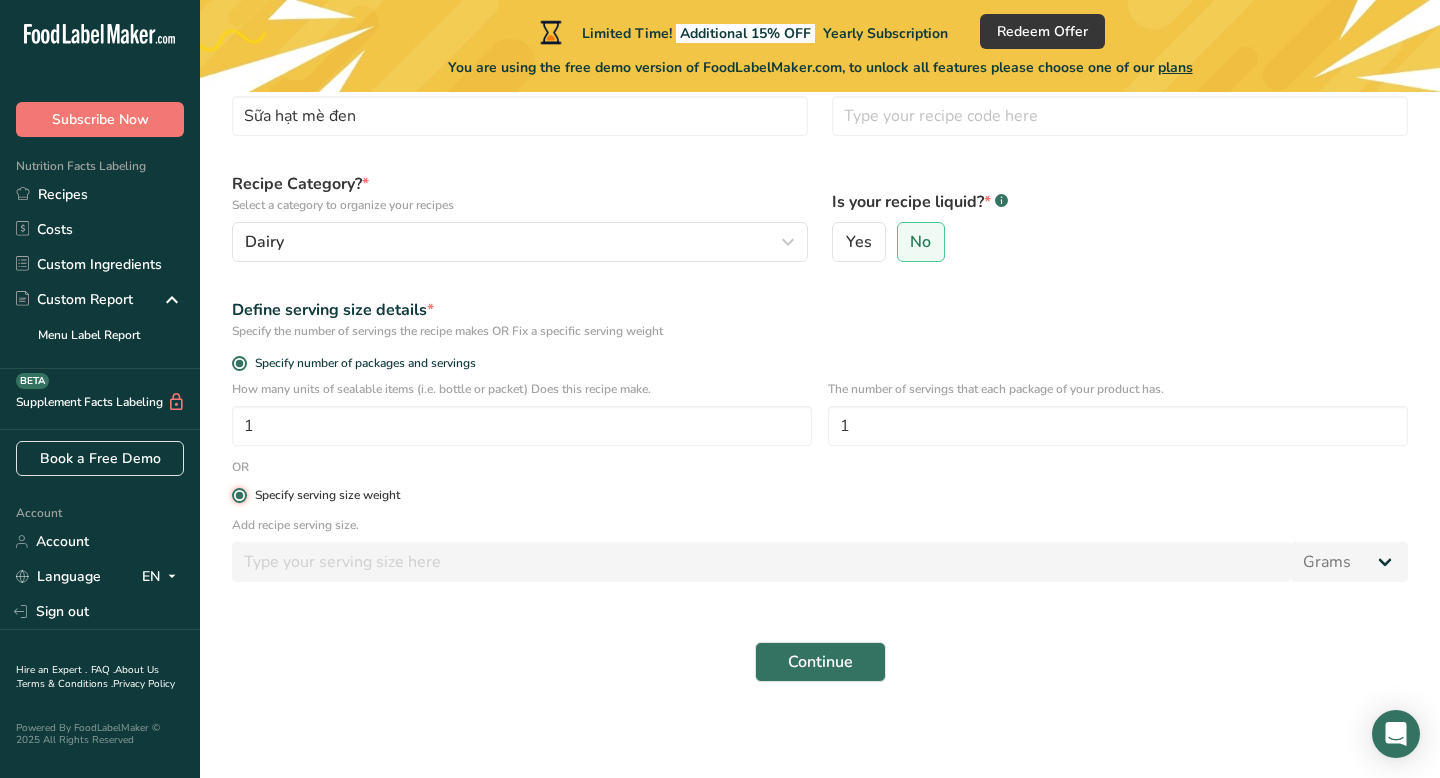 radio on "false" 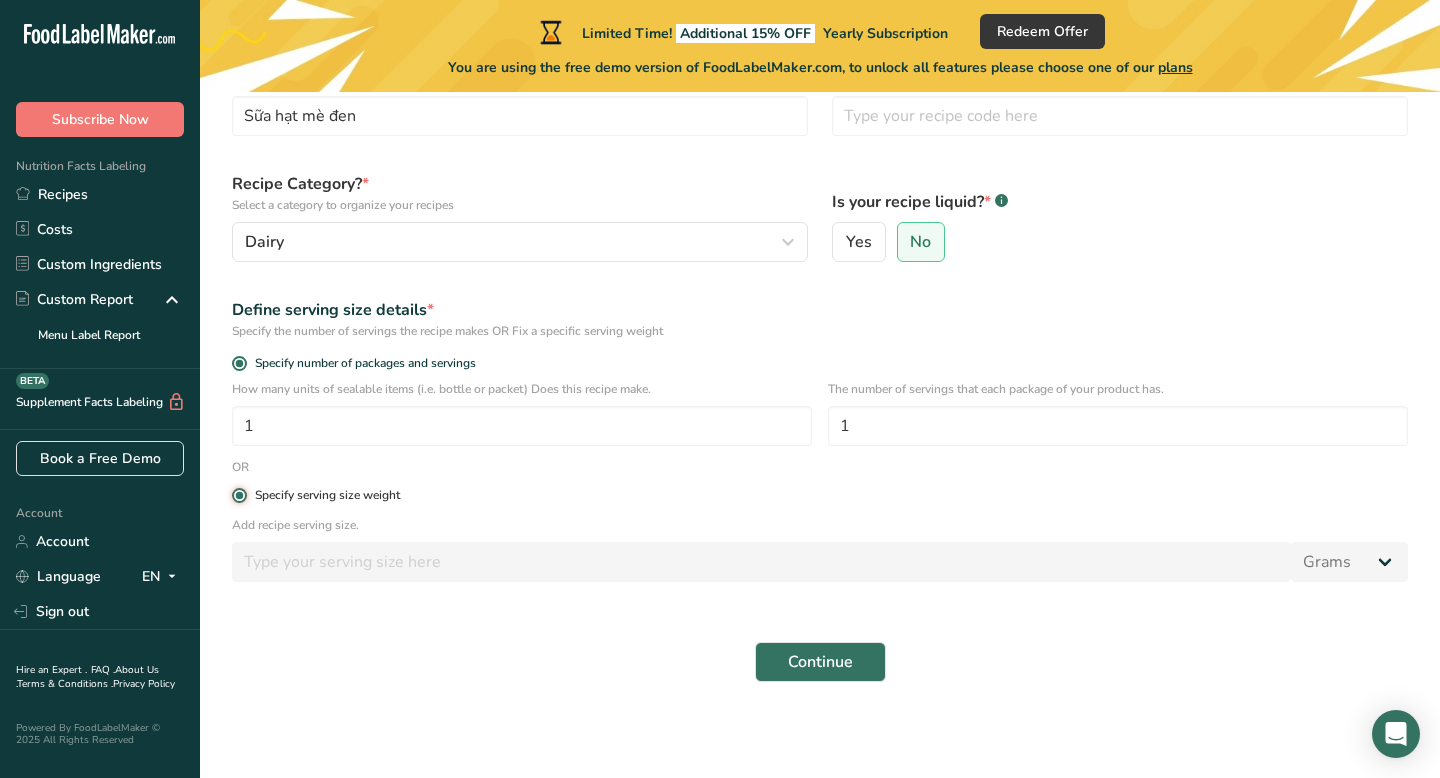 type 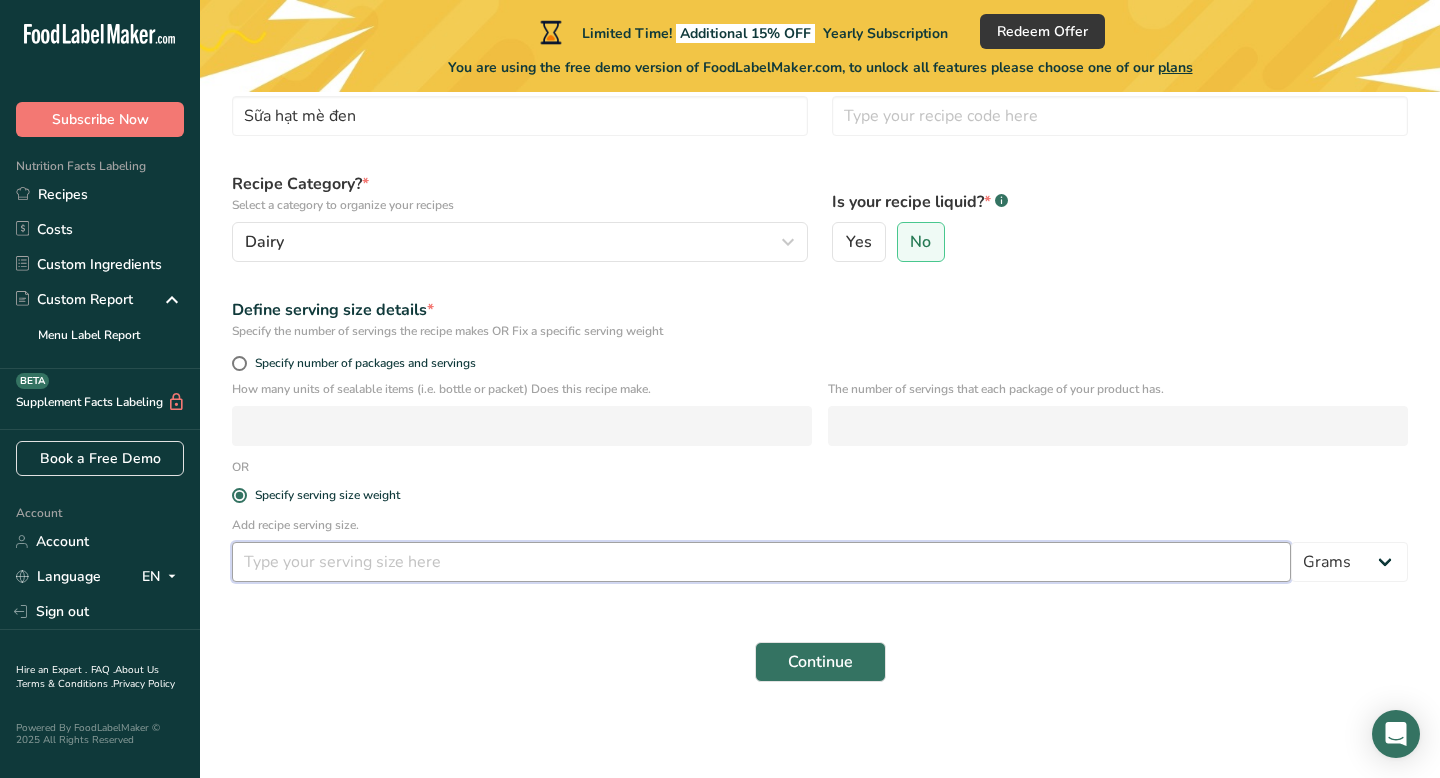 click at bounding box center [761, 562] 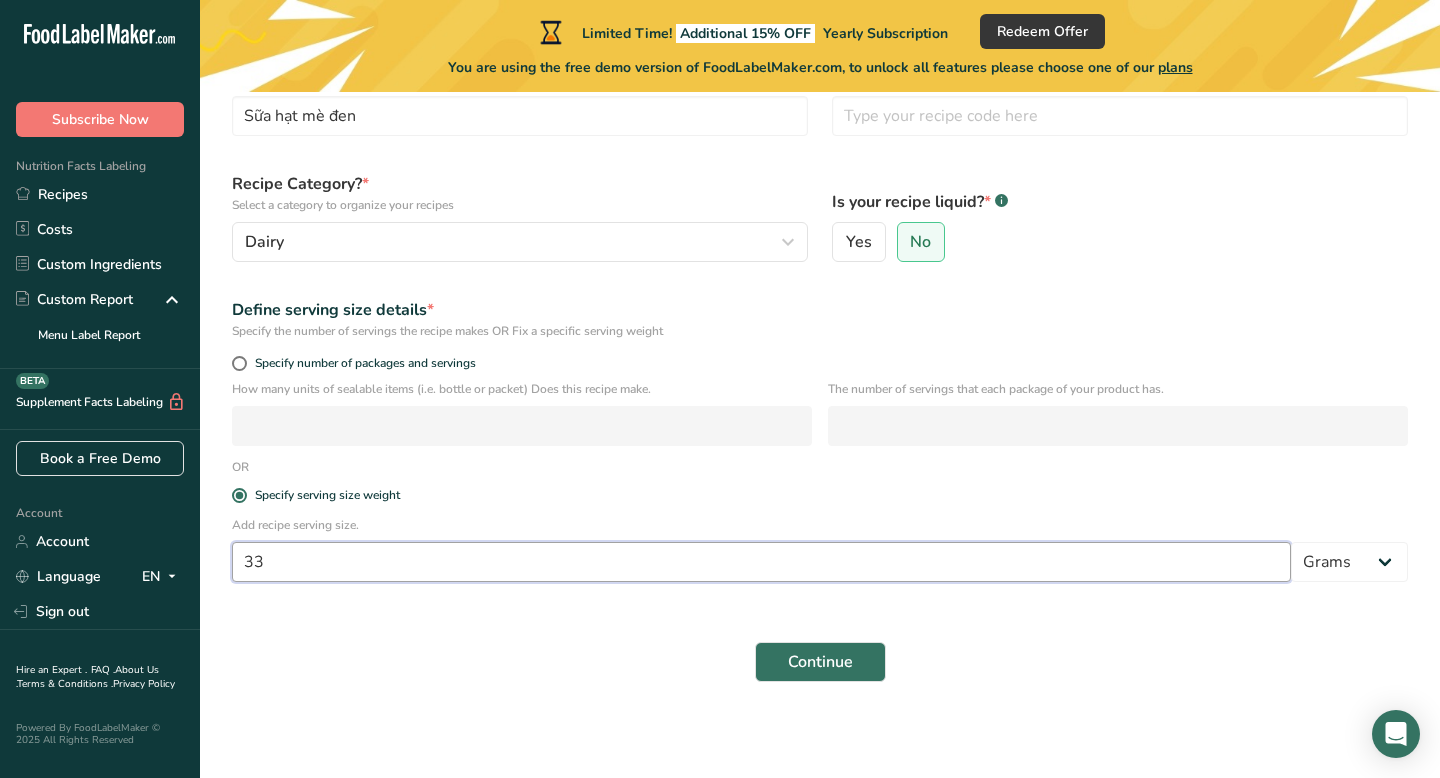 type on "330" 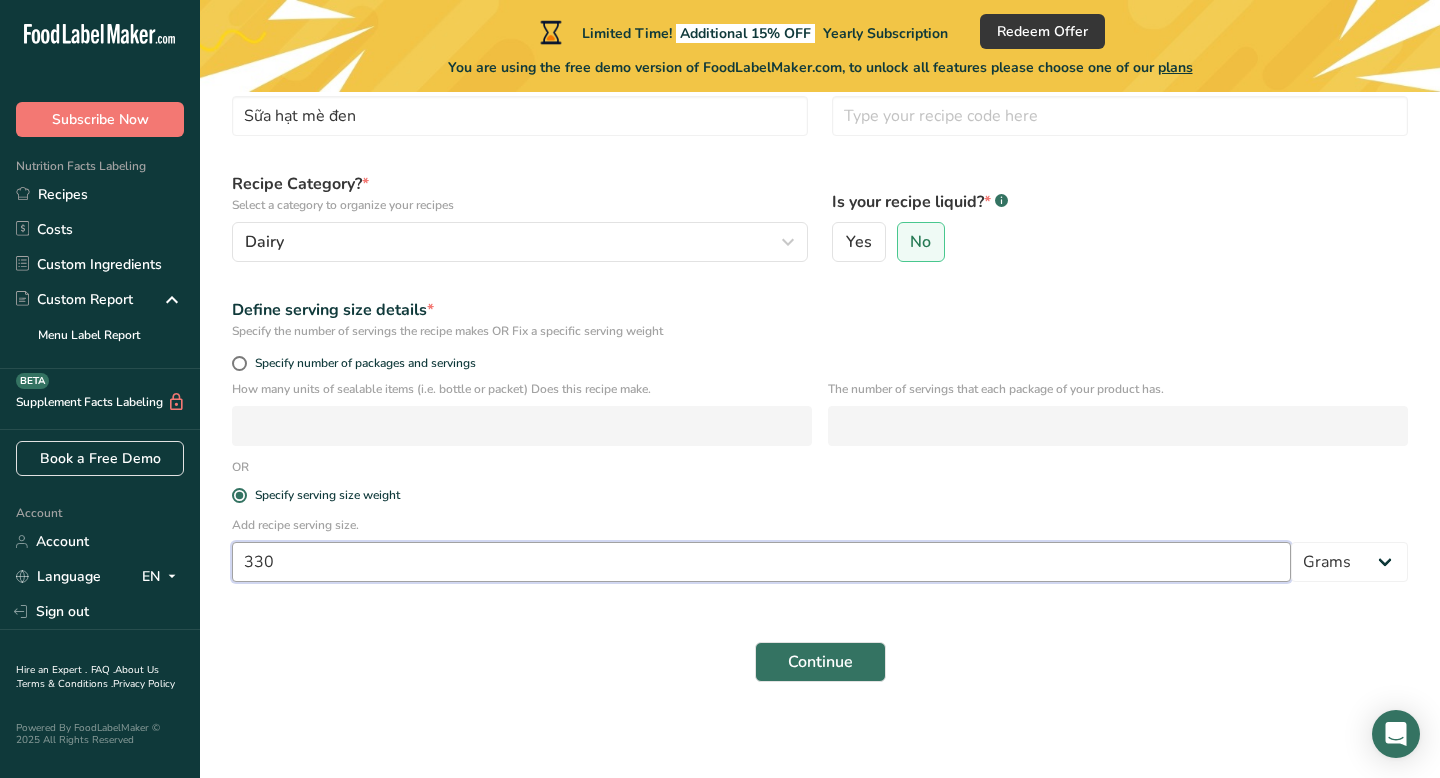 type 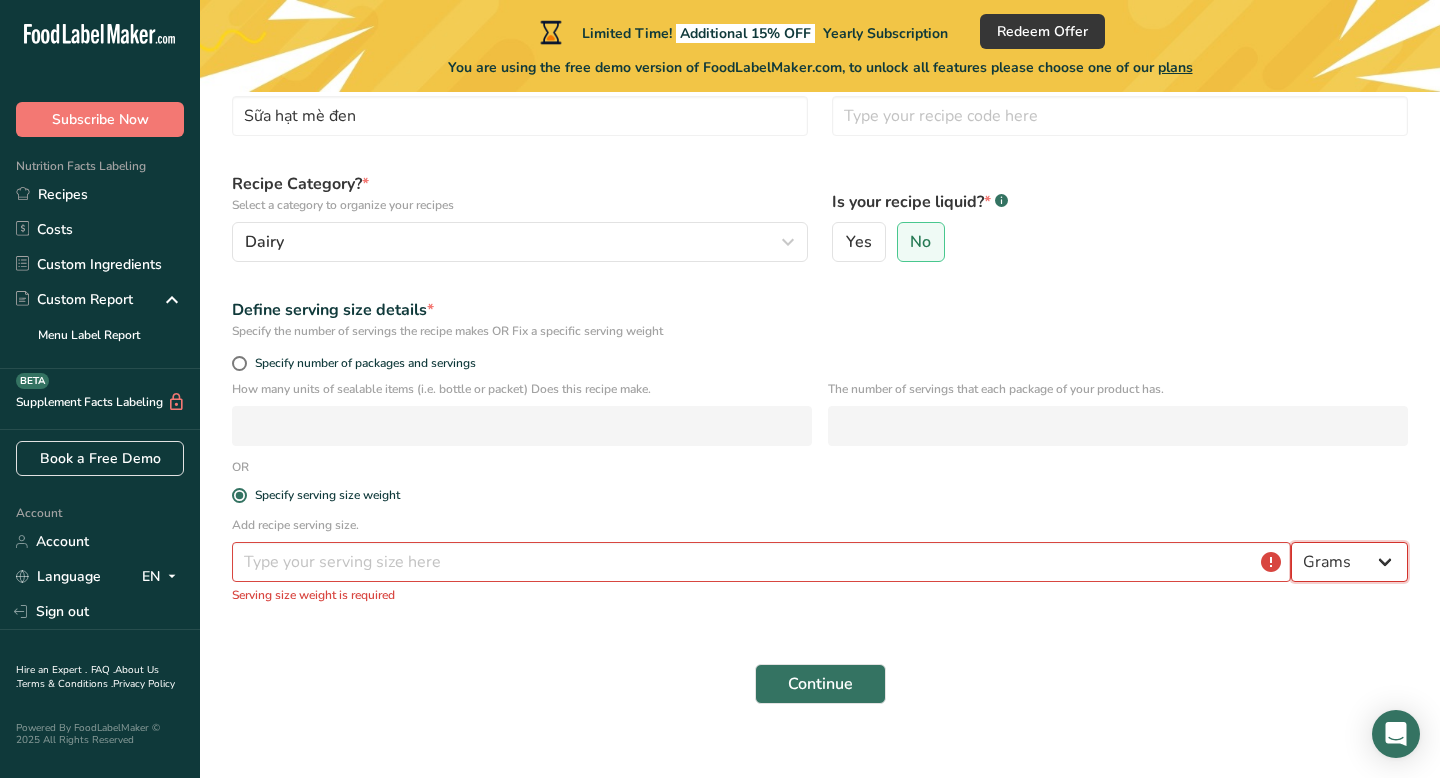 click on "Grams
kg
mg
mcg
lb
oz
l
mL
fl oz
tbsp
tsp
cup
qt
gallon" at bounding box center [1349, 562] 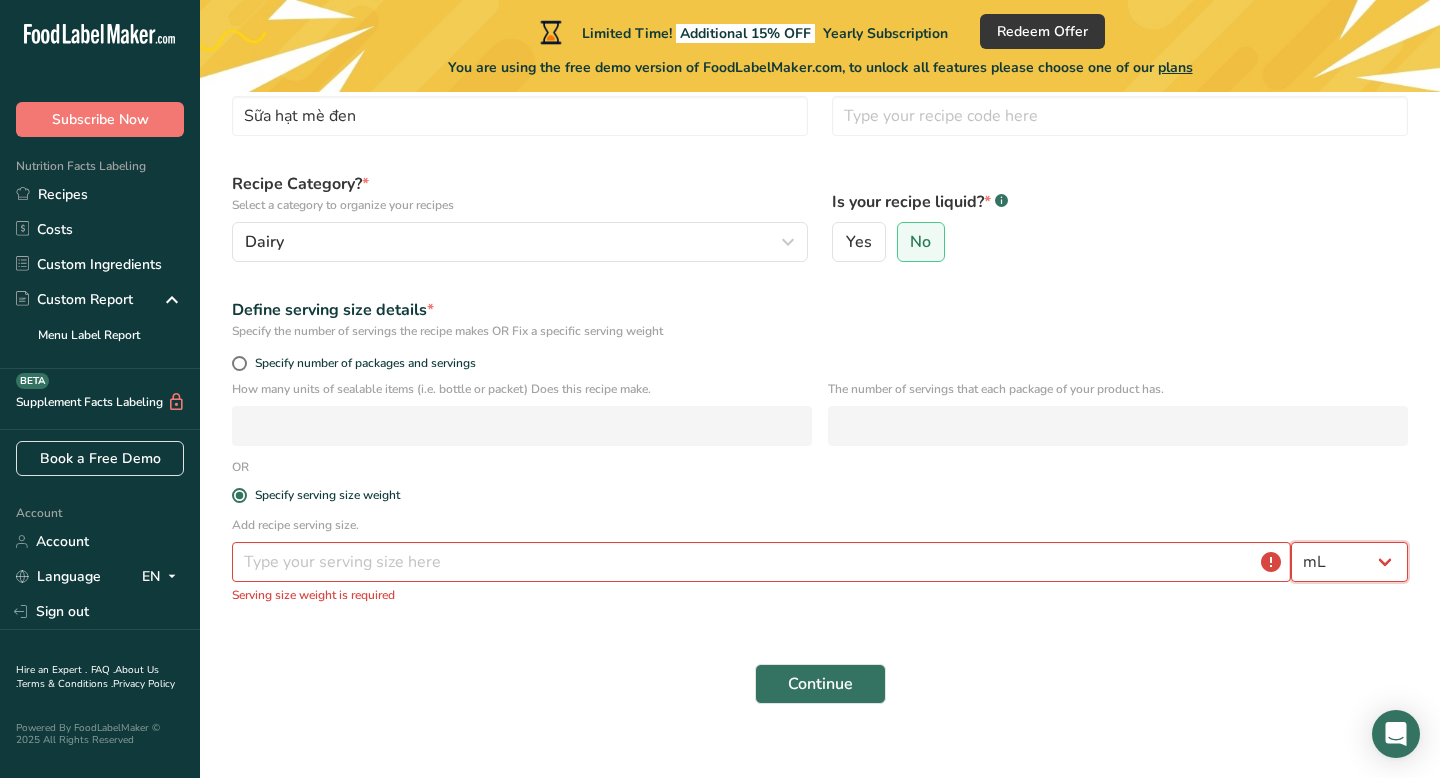 select on "22" 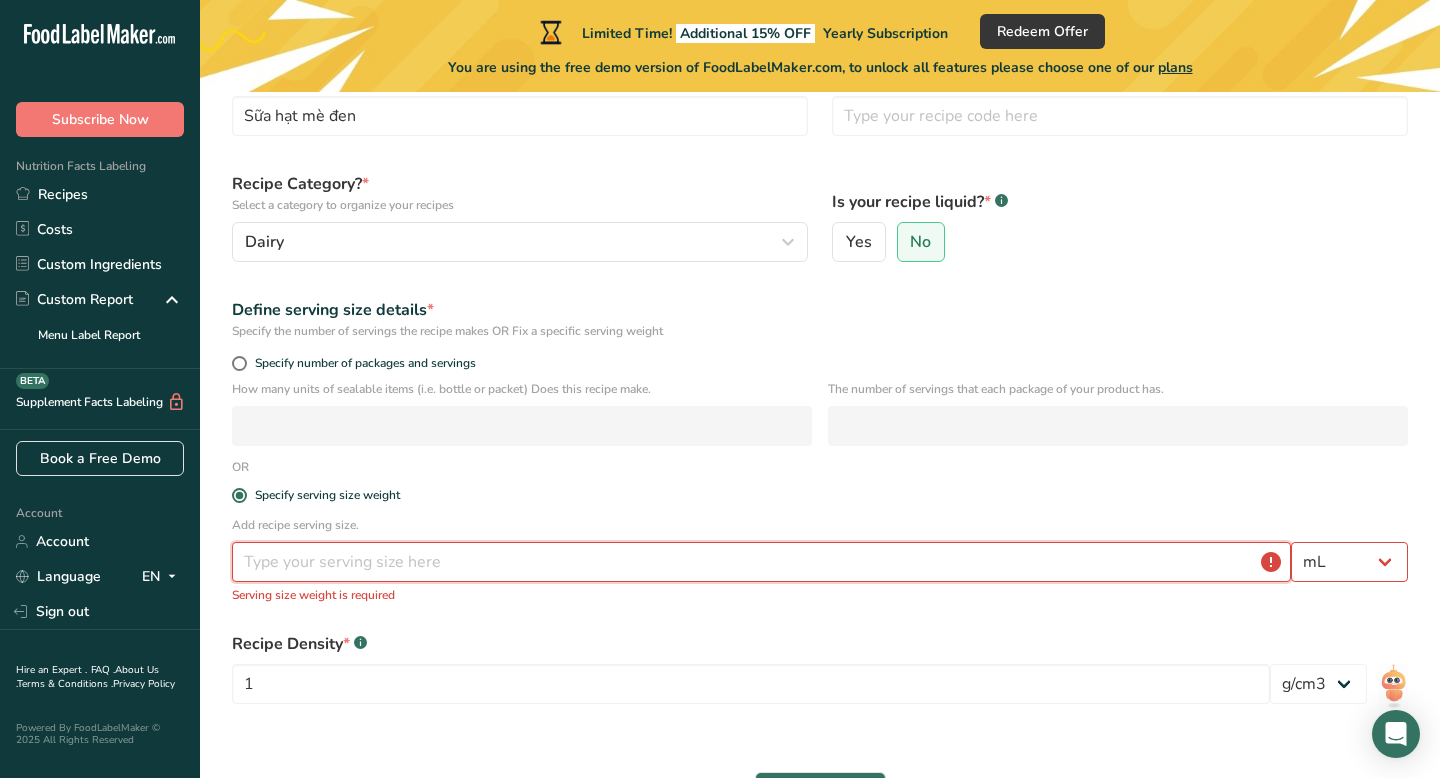 click at bounding box center (761, 562) 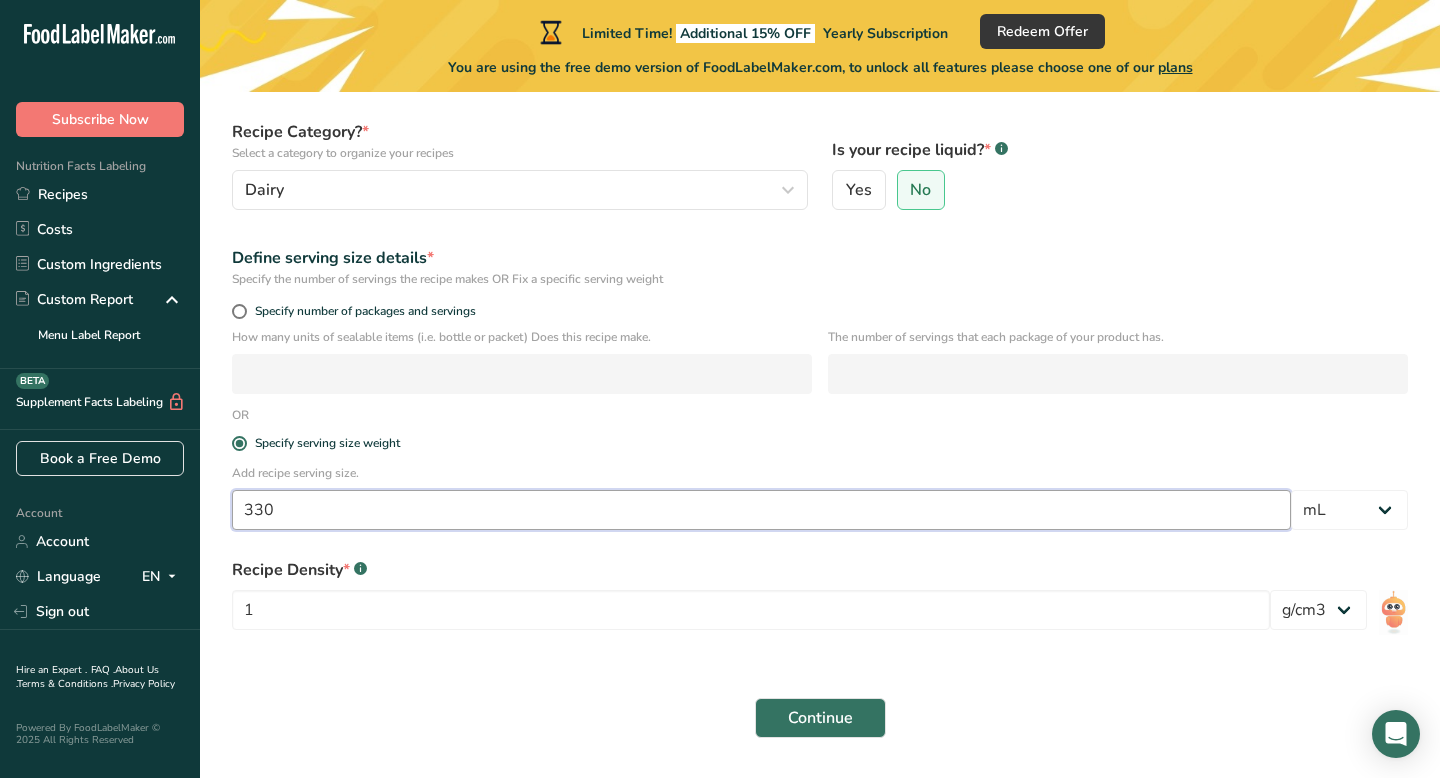 scroll, scrollTop: 234, scrollLeft: 0, axis: vertical 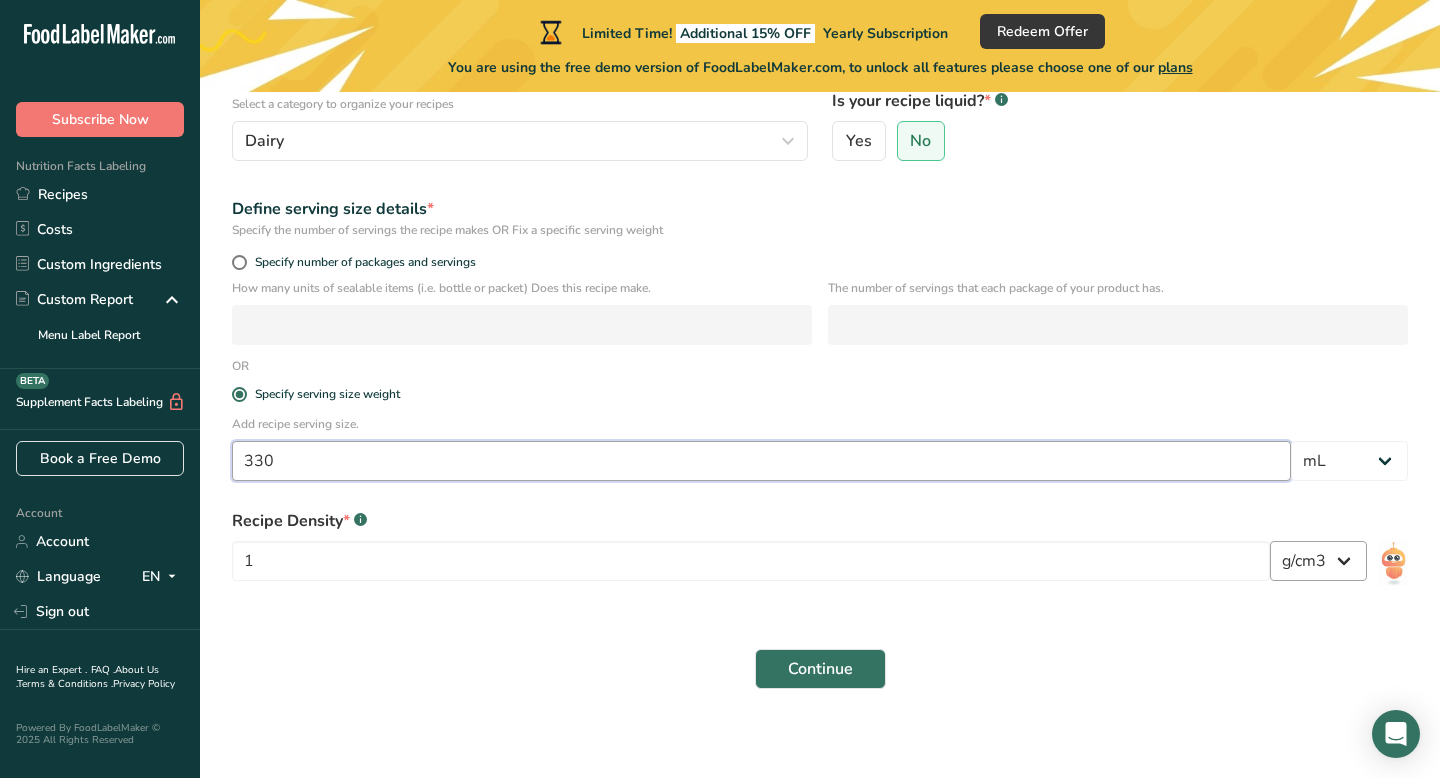 type on "330" 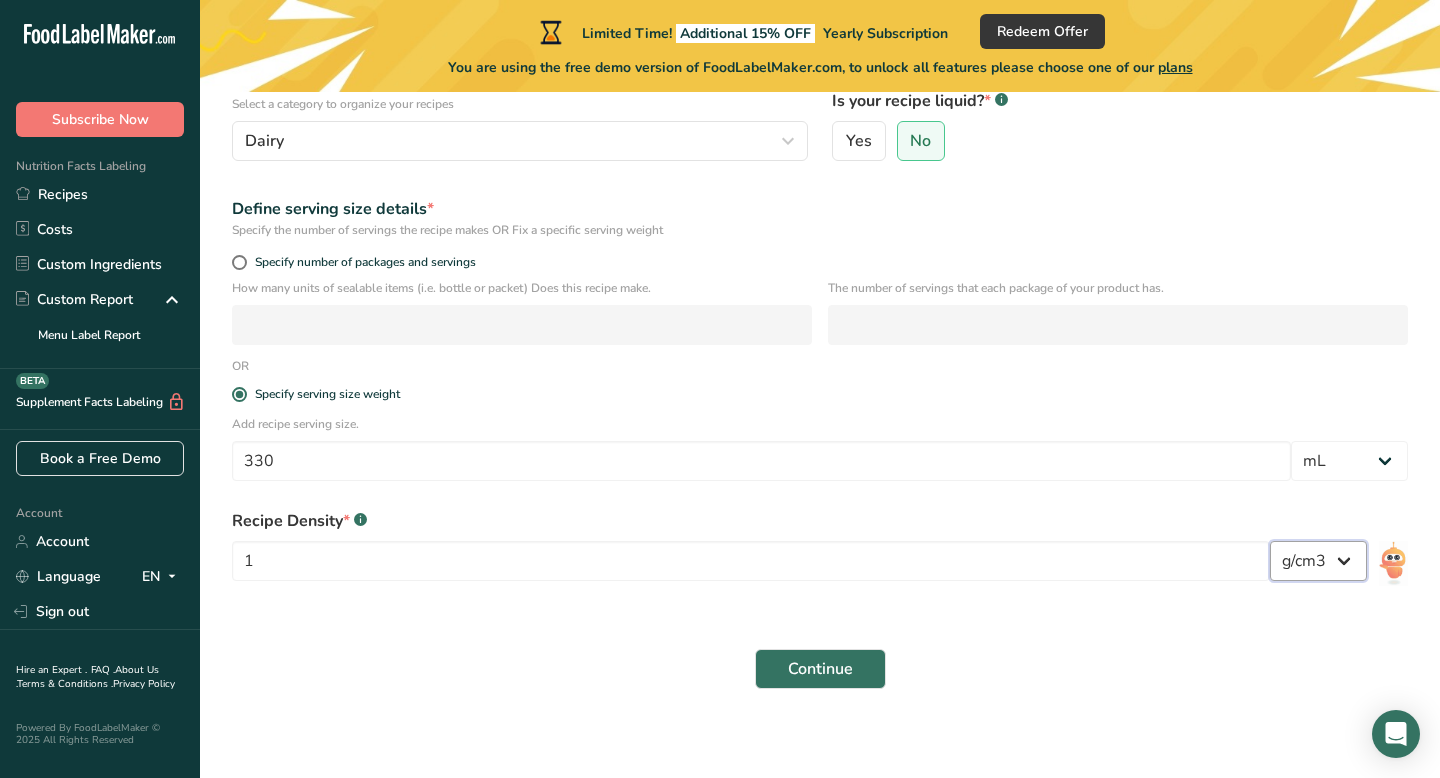click on "lb/ft3
g/cm3" at bounding box center (1318, 561) 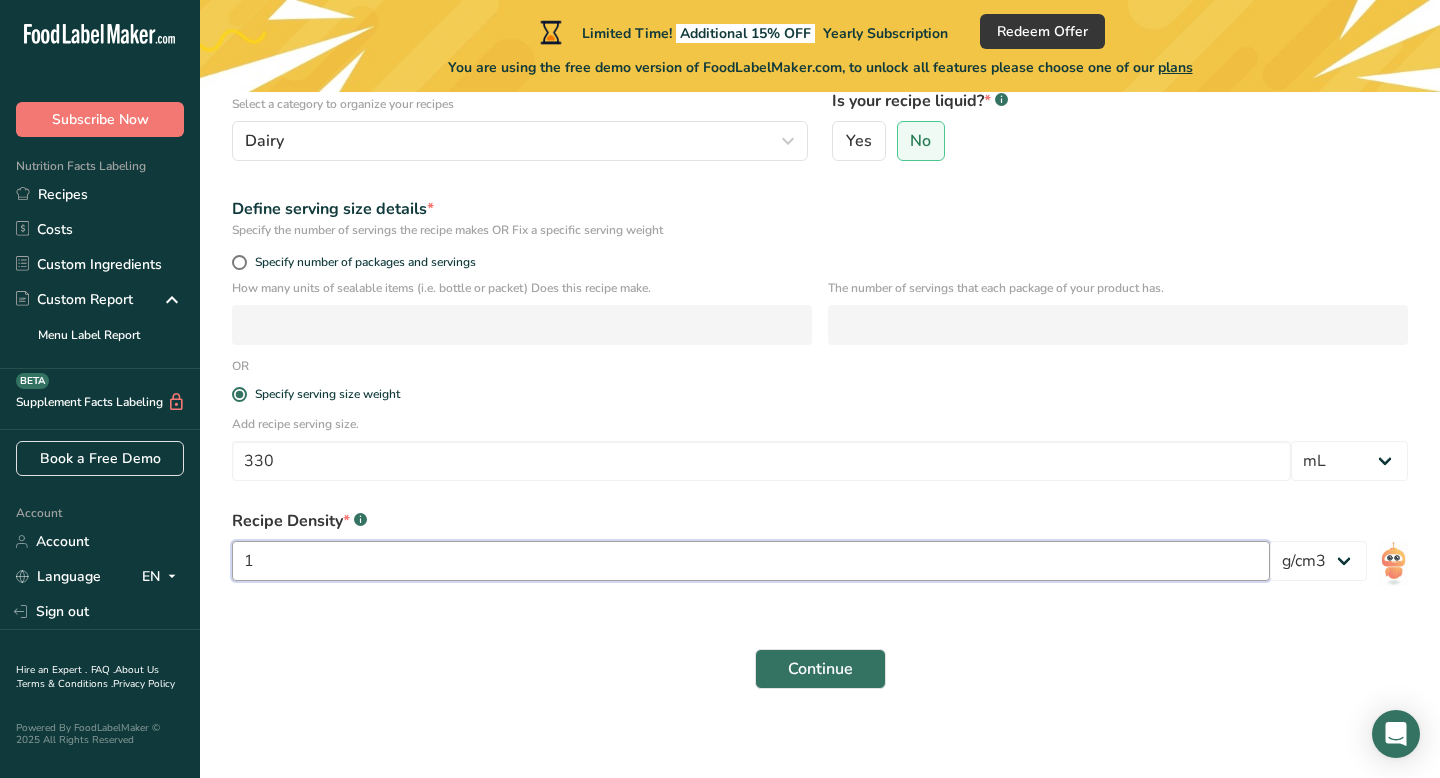 click on "1" at bounding box center (751, 561) 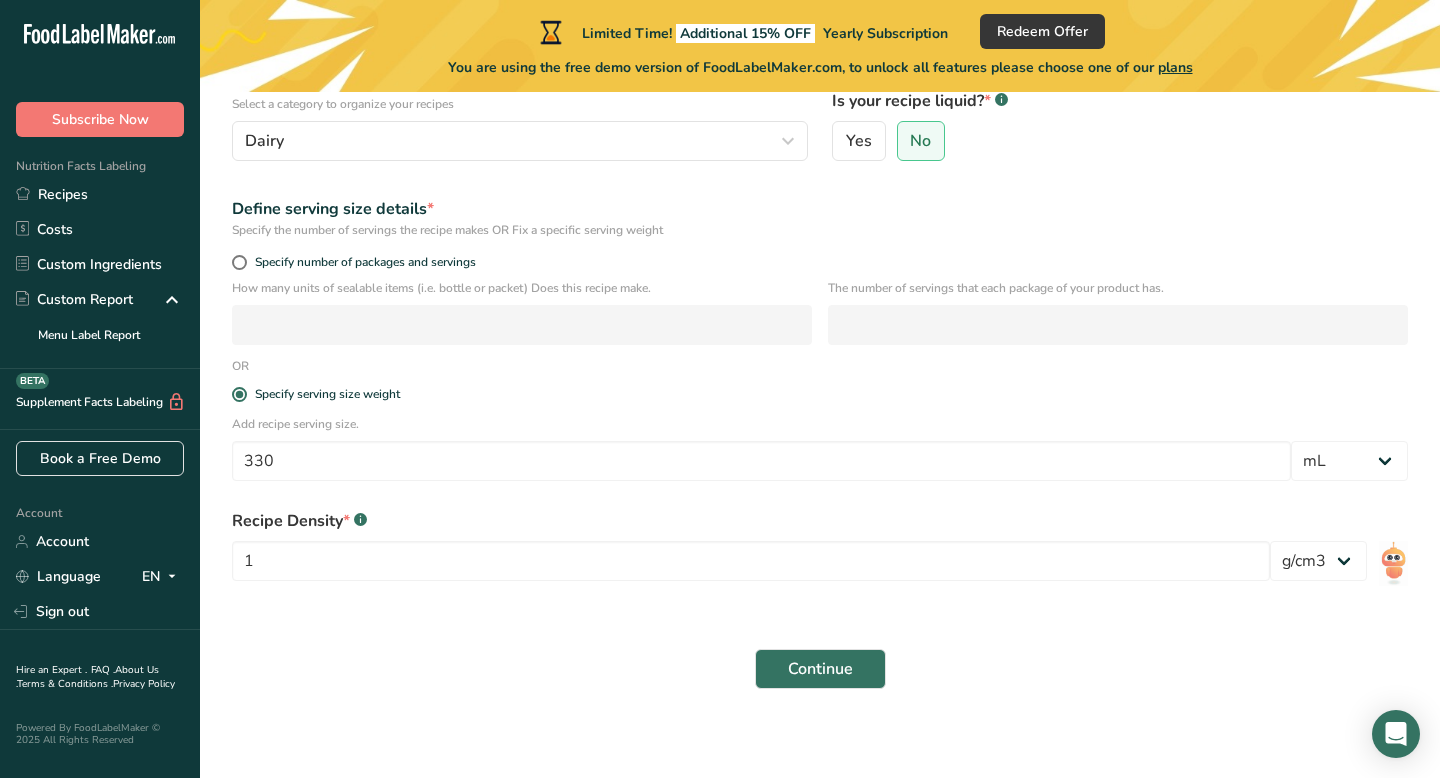 click on "Recipe name *   Sữa hạt mè đen
Recipe code
.a-a{fill:#347362;}.b-a{fill:#fff;}
Recipe Category? *
Select a category to organize your recipes
Dairy
Standard Categories
Custom Categories
.a-a{fill:#347362;}.b-a{fill:#fff;}
Baked Goods
Beverages
Confectionery
Cooked Meals, Salads, & Sauces
Dairy
Snacks
Add New Category
Is your recipe liquid? *   .a-a{fill:#347362;}.b-a{fill:#fff;}           Yes   No
Define serving size details *
Specify the number of servings the recipe makes OR Fix a specific serving weight
Specify number of packages and servings
OR
330         *" at bounding box center [820, 326] 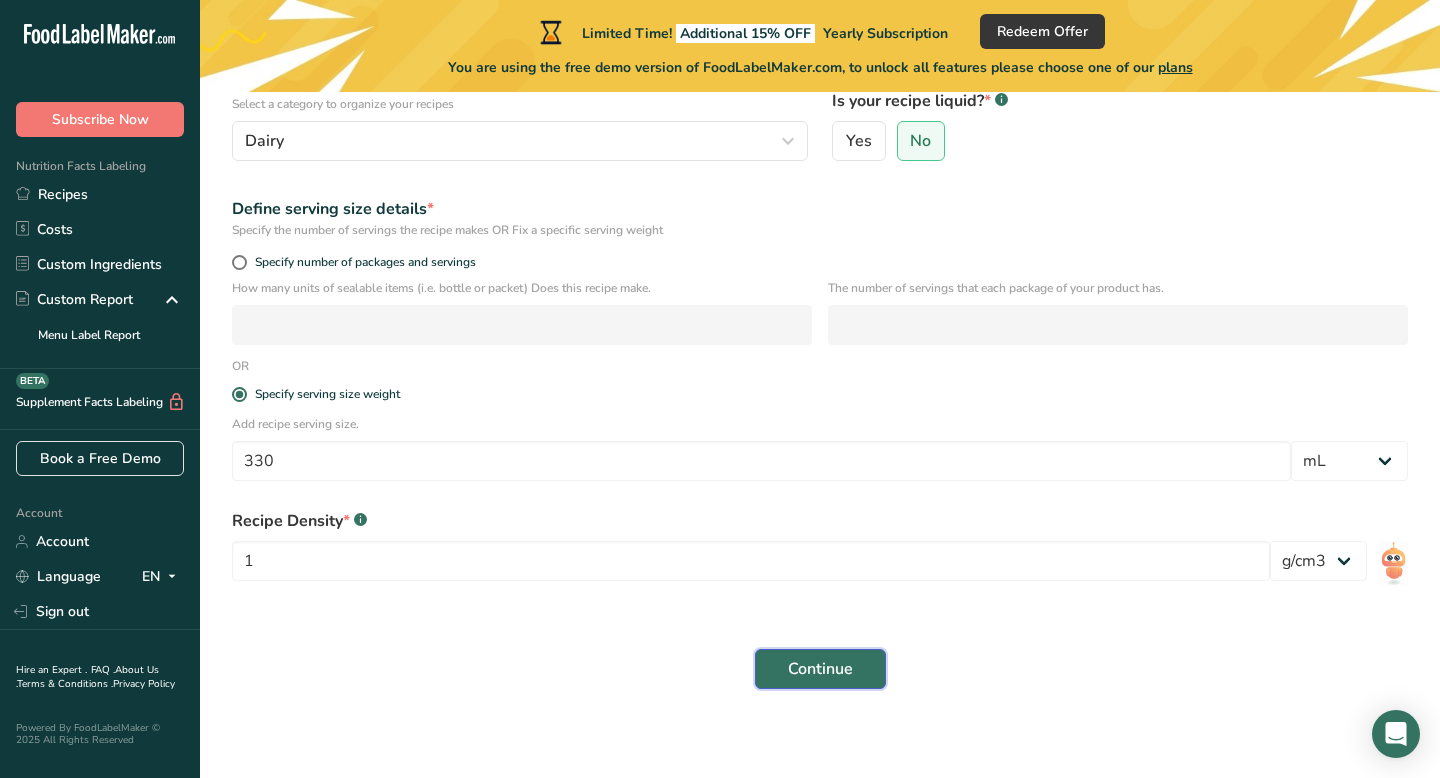click on "Continue" at bounding box center [820, 669] 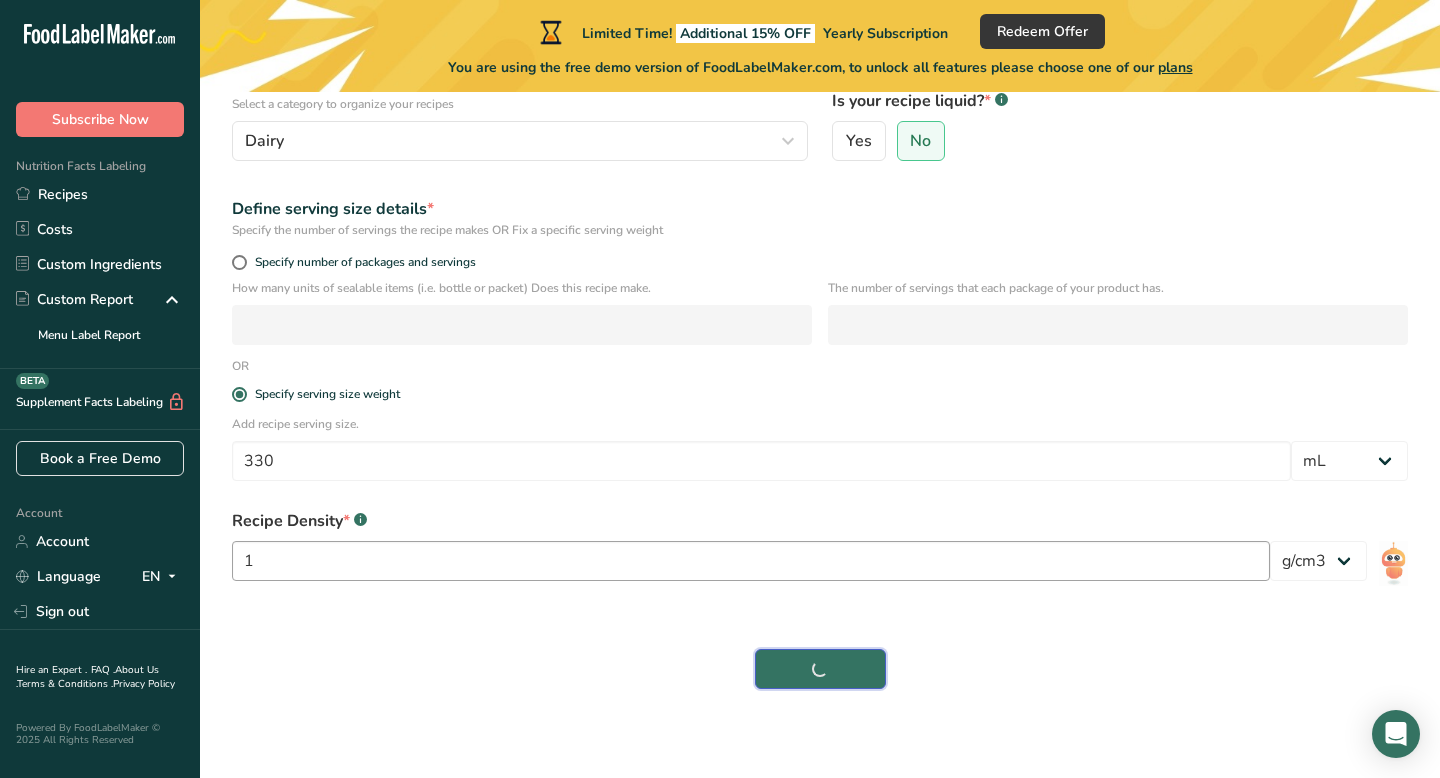 scroll, scrollTop: 241, scrollLeft: 0, axis: vertical 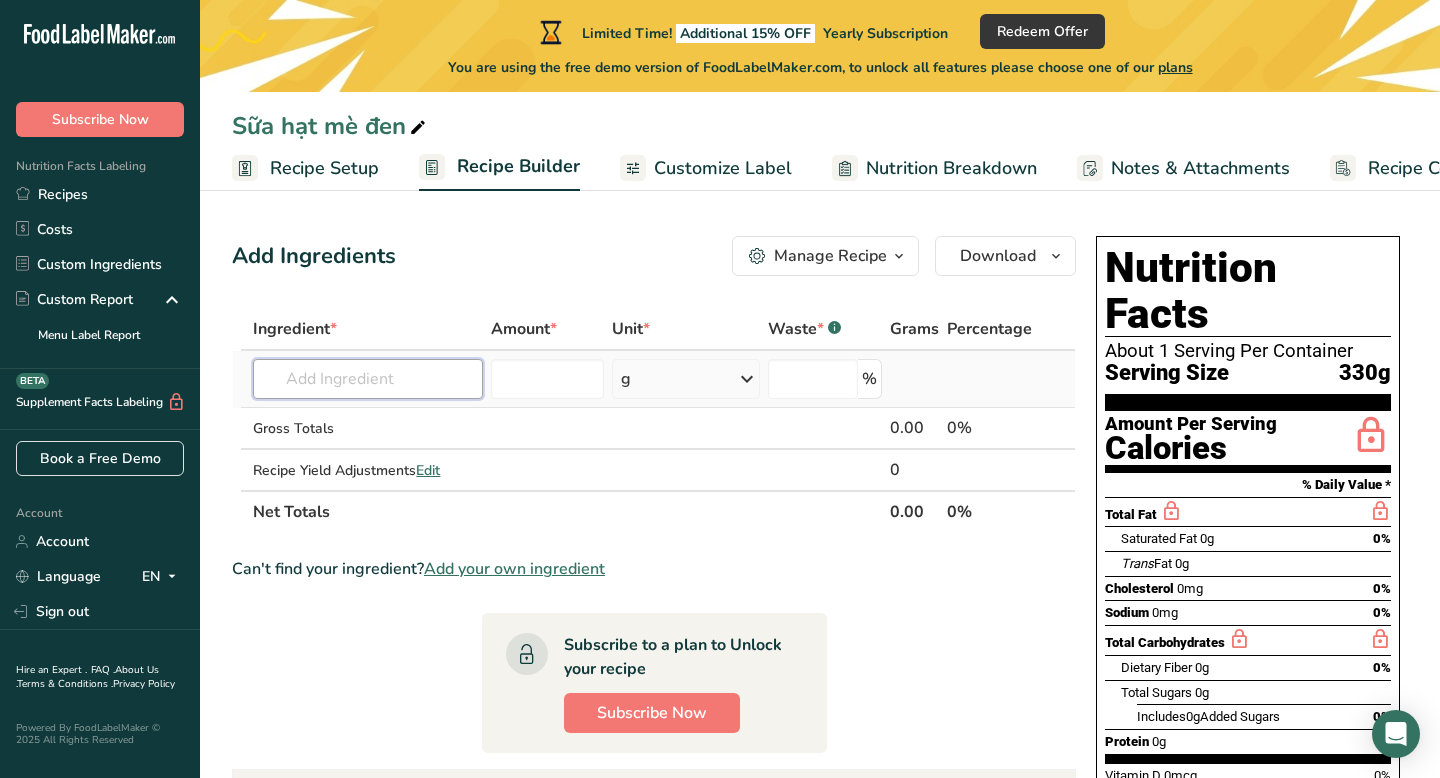 click at bounding box center [368, 379] 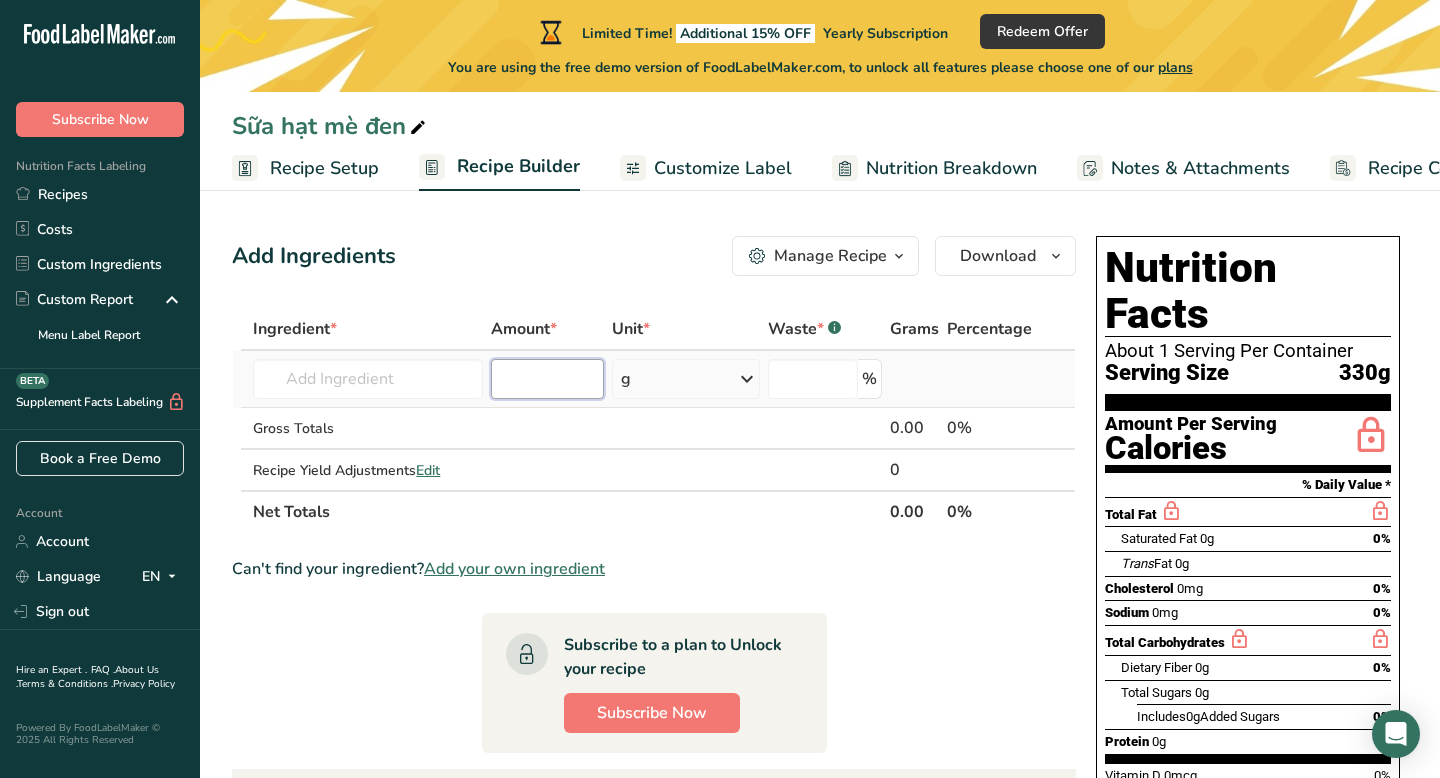 click at bounding box center (547, 379) 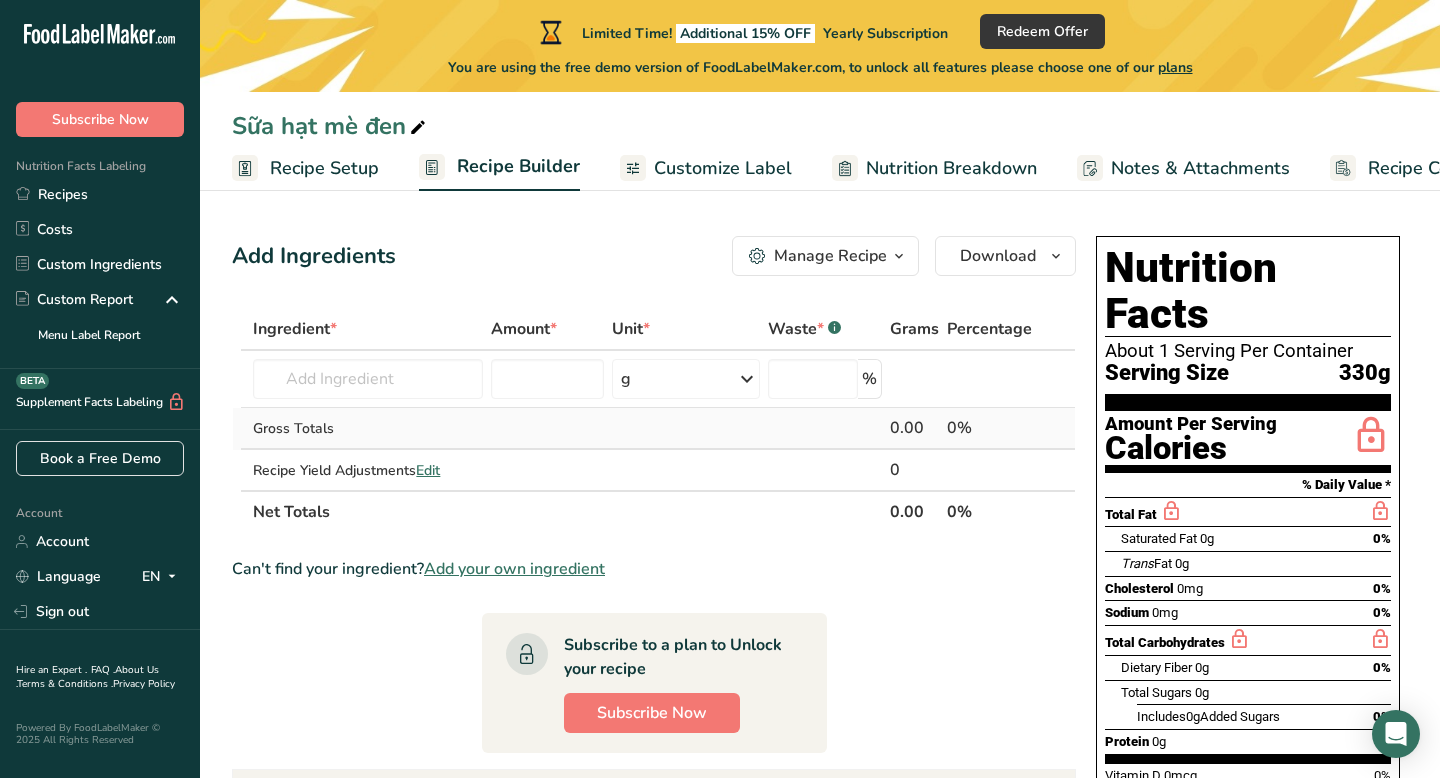 click at bounding box center [686, 429] 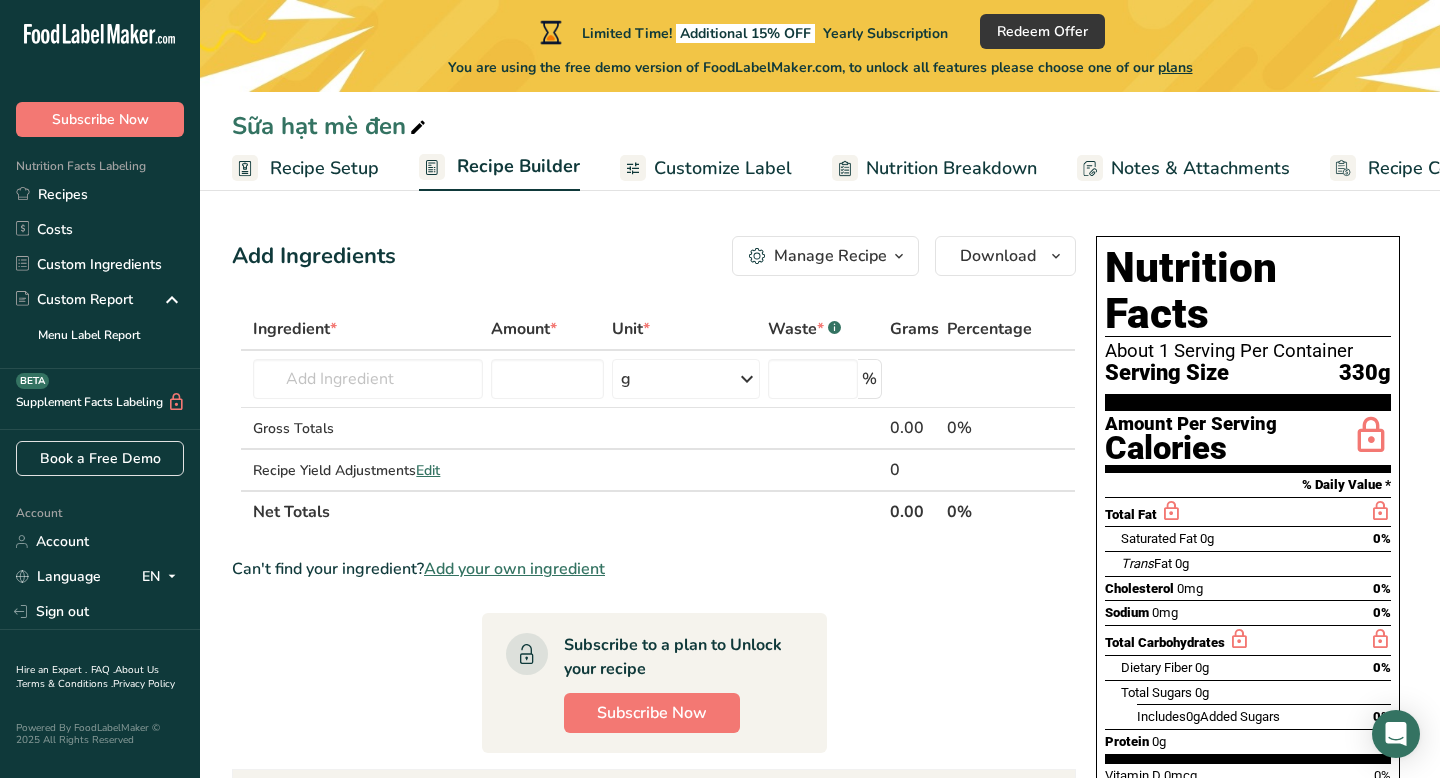click on "Add Ingredients
Manage Recipe         Delete Recipe             Duplicate Recipe               Scale Recipe               Save as Sub-Recipe   .a-a{fill:#347362;}.b-a{fill:#fff;}                                 Nutrition Breakdown                 Recipe Card
NEW
Amino Acids Pattern Report             Activity History
Download
Choose your preferred label style
Standard FDA label
Standard FDA label
The most common format for nutrition facts labels in compliance with the FDA's typeface, style and requirements
Tabular FDA label
A label format compliant with the FDA regulations presented in a tabular (horizontal) display.
Linear FDA label
A simple linear display for small sized packages.
Simplified FDA label" at bounding box center [660, 725] 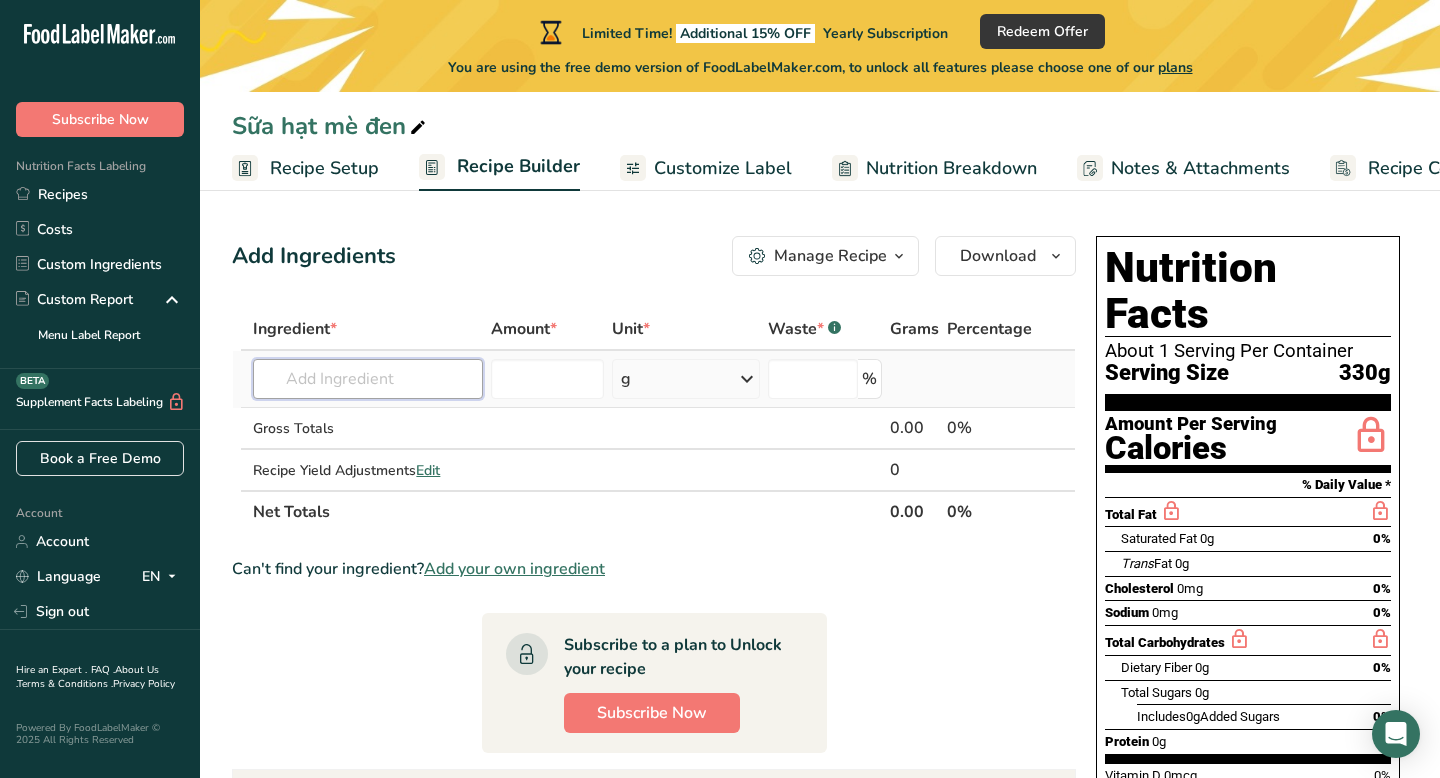 click at bounding box center (368, 379) 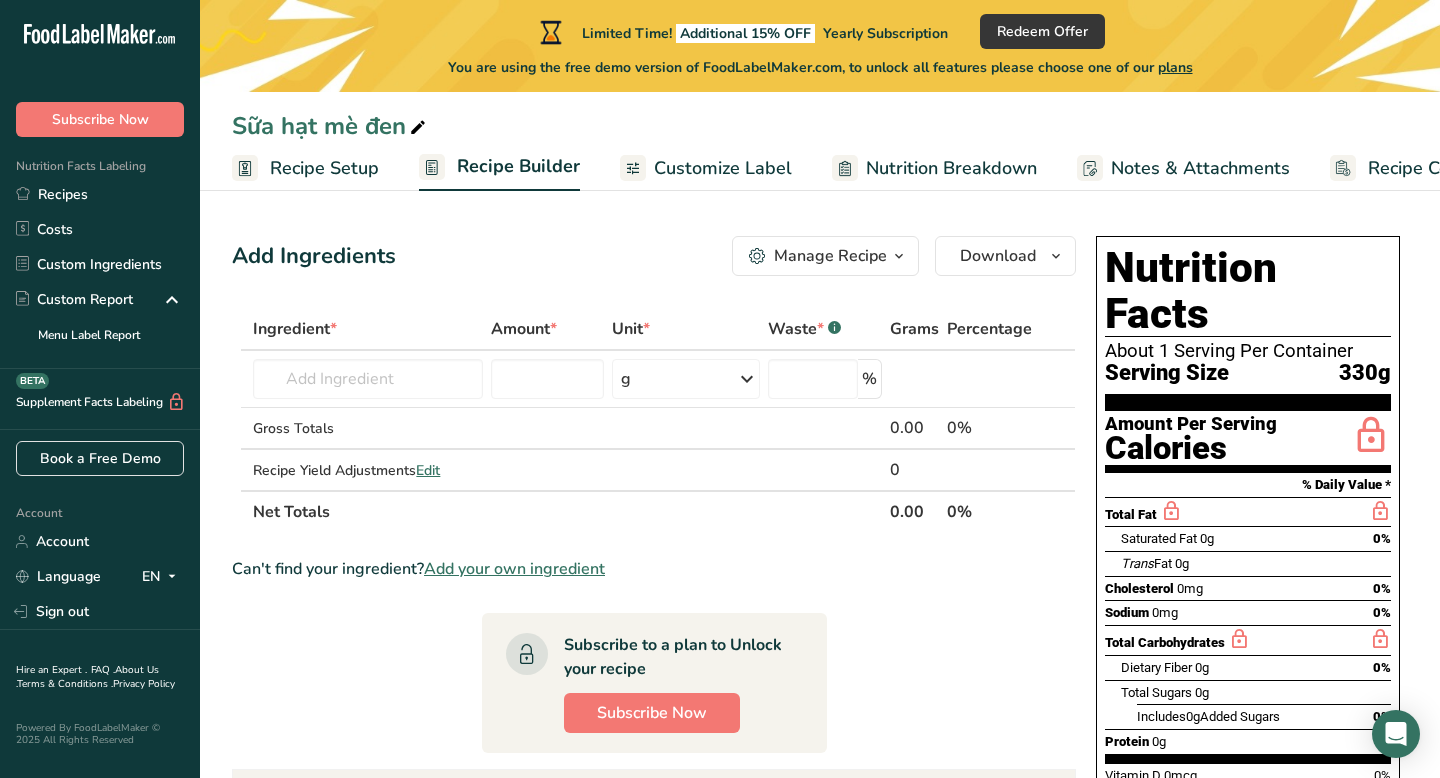 click on "Add Ingredients
Manage Recipe         Delete Recipe             Duplicate Recipe               Scale Recipe               Save as Sub-Recipe   .a-a{fill:#347362;}.b-a{fill:#fff;}                                 Nutrition Breakdown                 Recipe Card
NEW
Amino Acids Pattern Report             Activity History
Download
Choose your preferred label style
Standard FDA label
Standard FDA label
The most common format for nutrition facts labels in compliance with the FDA's typeface, style and requirements
Tabular FDA label
A label format compliant with the FDA regulations presented in a tabular (horizontal) display.
Linear FDA label
A simple linear display for small sized packages.
Simplified FDA label" at bounding box center (654, 256) 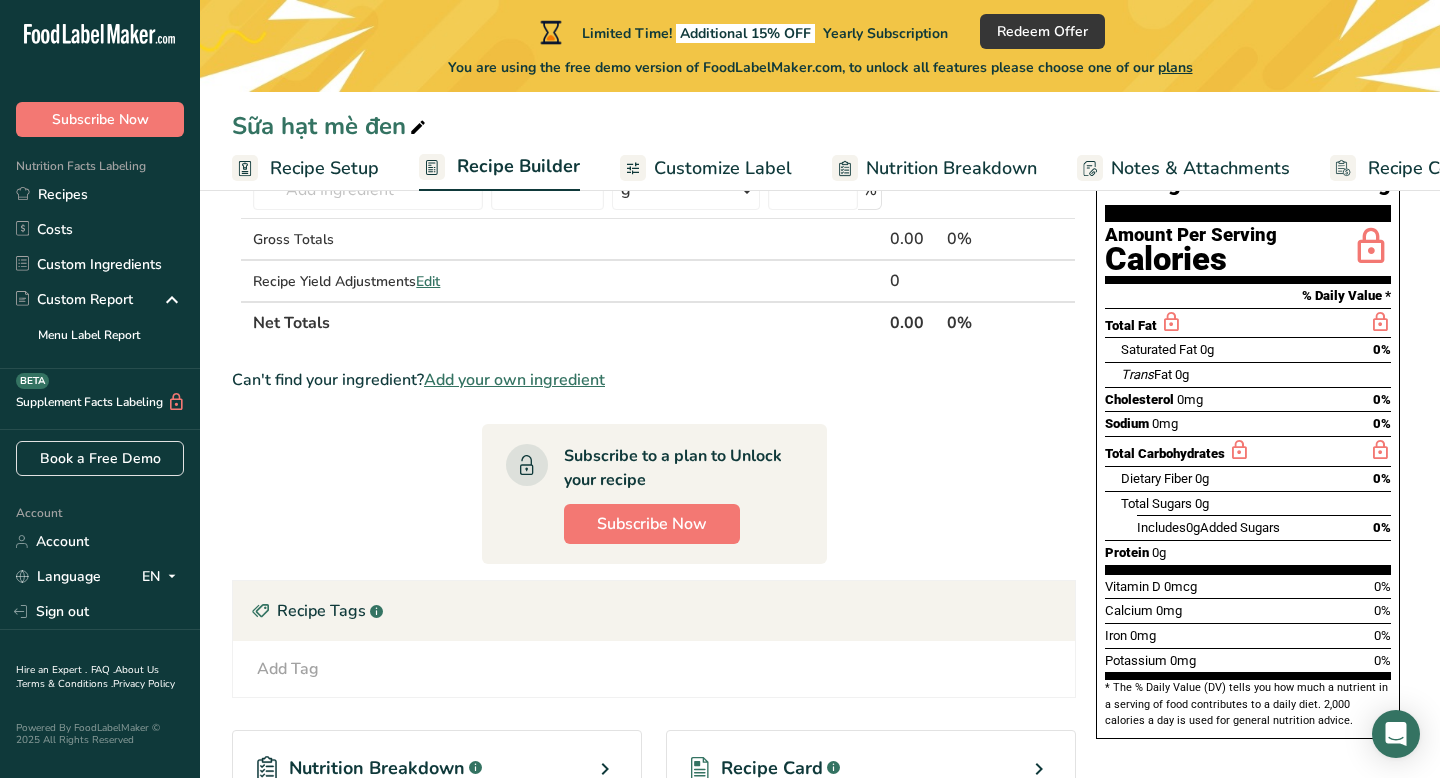 scroll, scrollTop: 187, scrollLeft: 0, axis: vertical 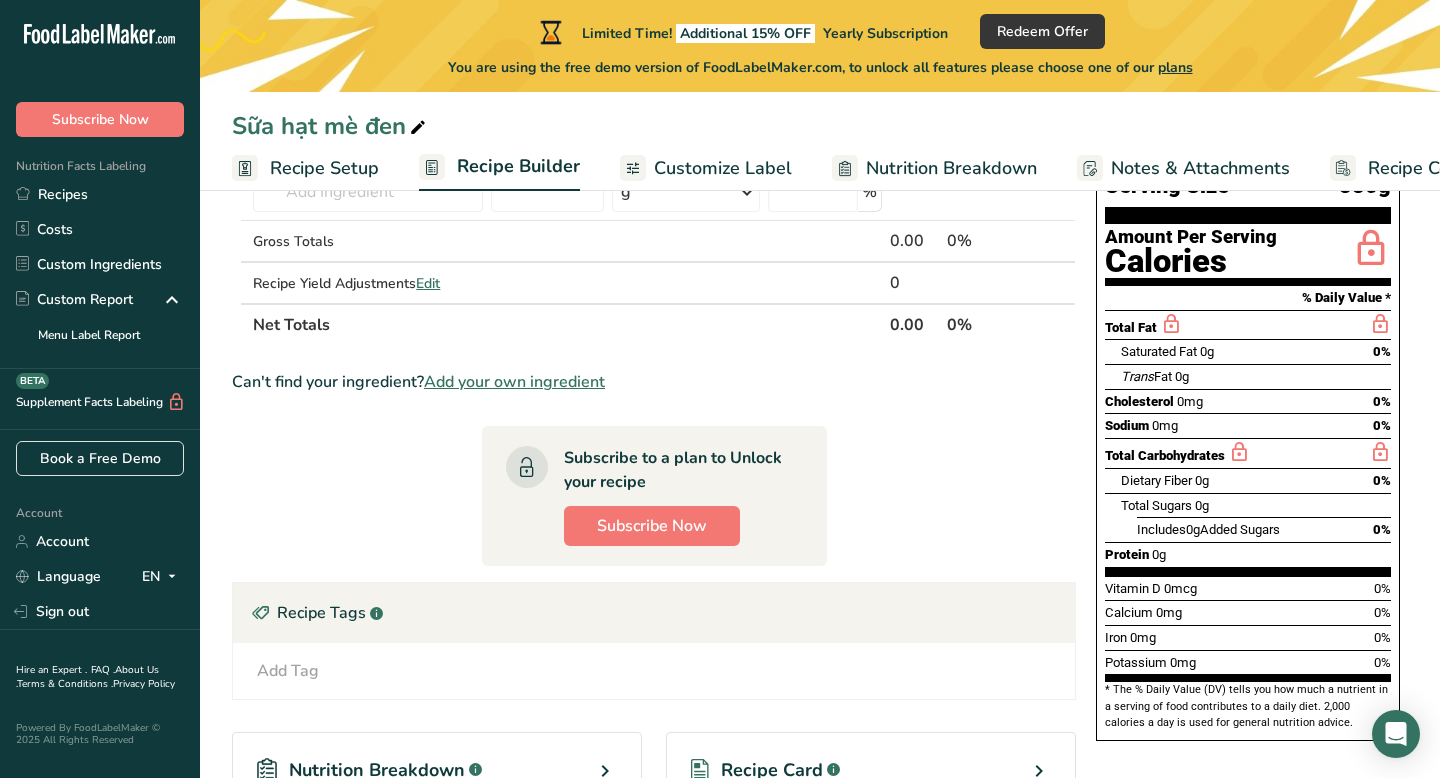 drag, startPoint x: 1229, startPoint y: 640, endPoint x: 1332, endPoint y: 748, distance: 149.24141 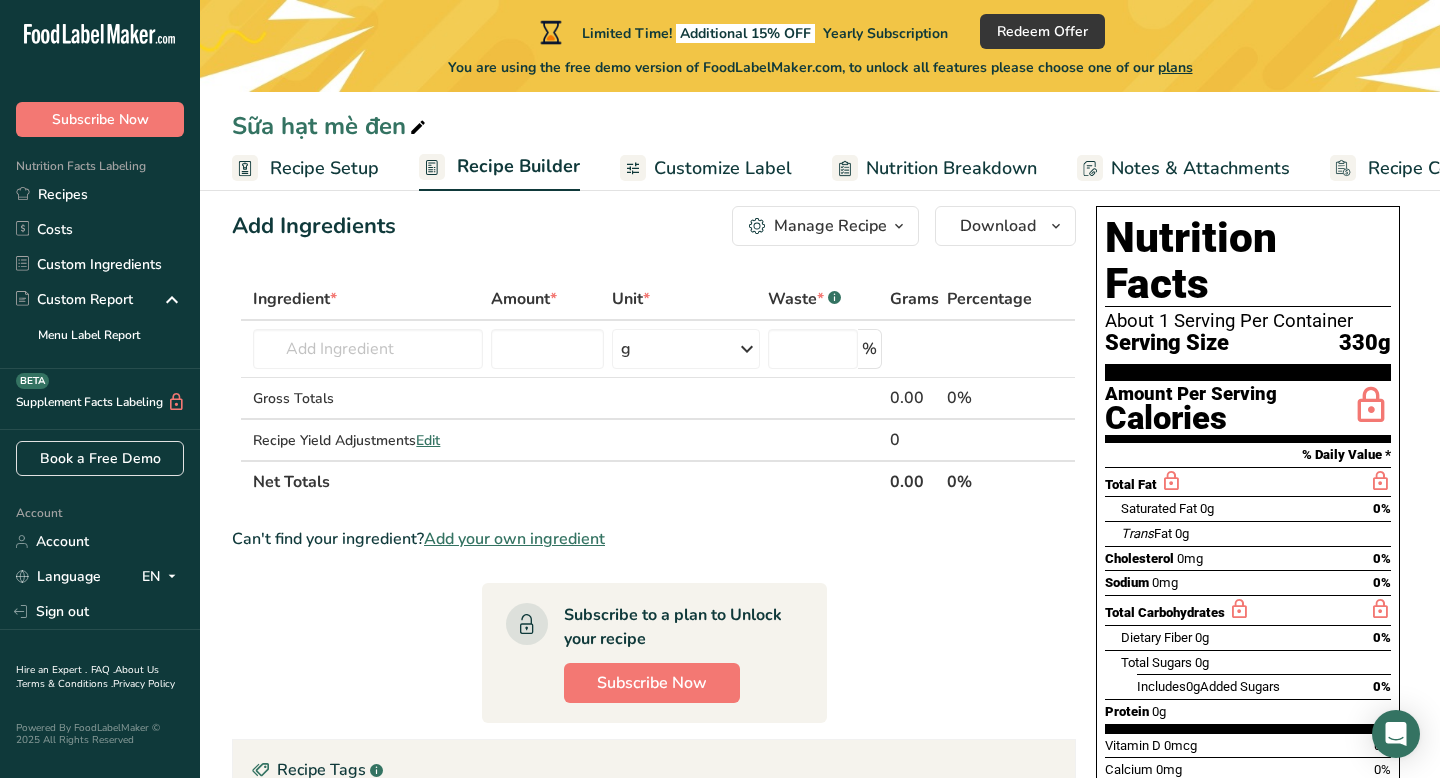 scroll, scrollTop: 33, scrollLeft: 0, axis: vertical 